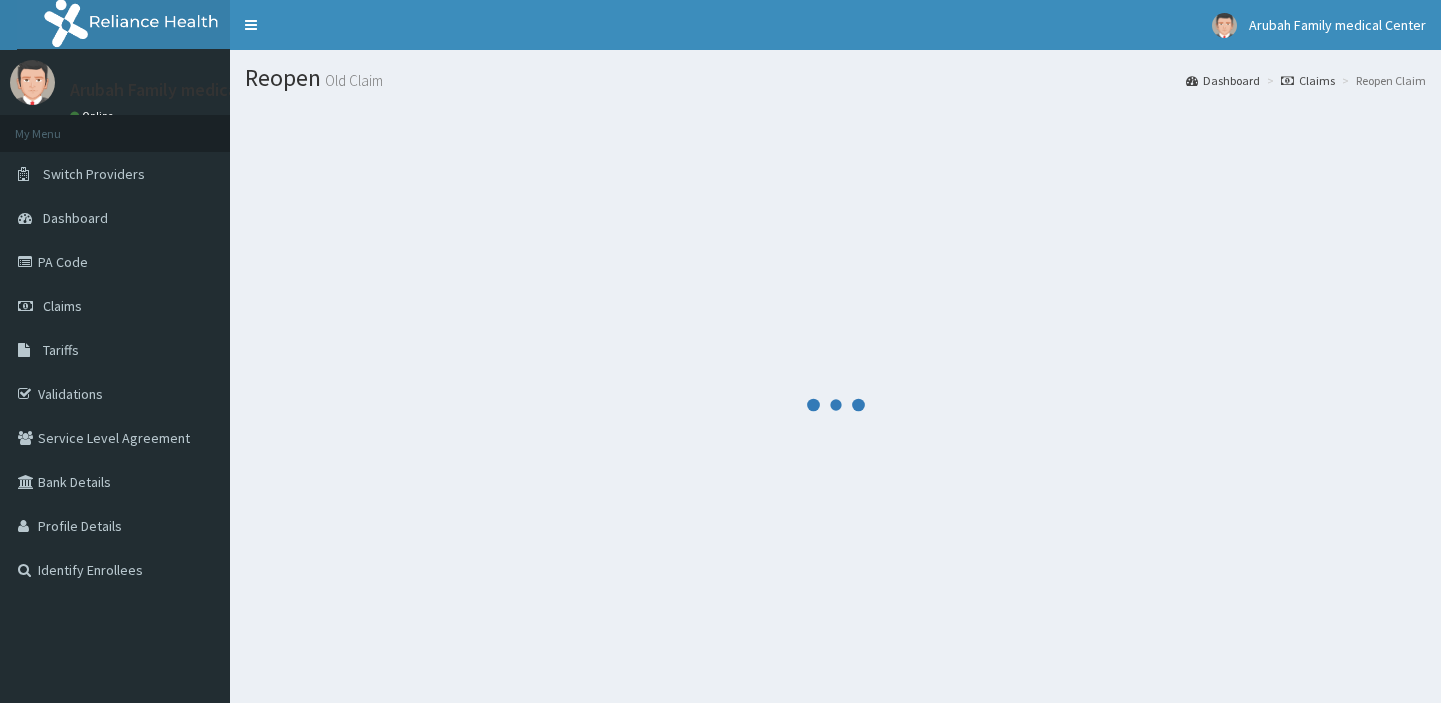 scroll, scrollTop: 0, scrollLeft: 0, axis: both 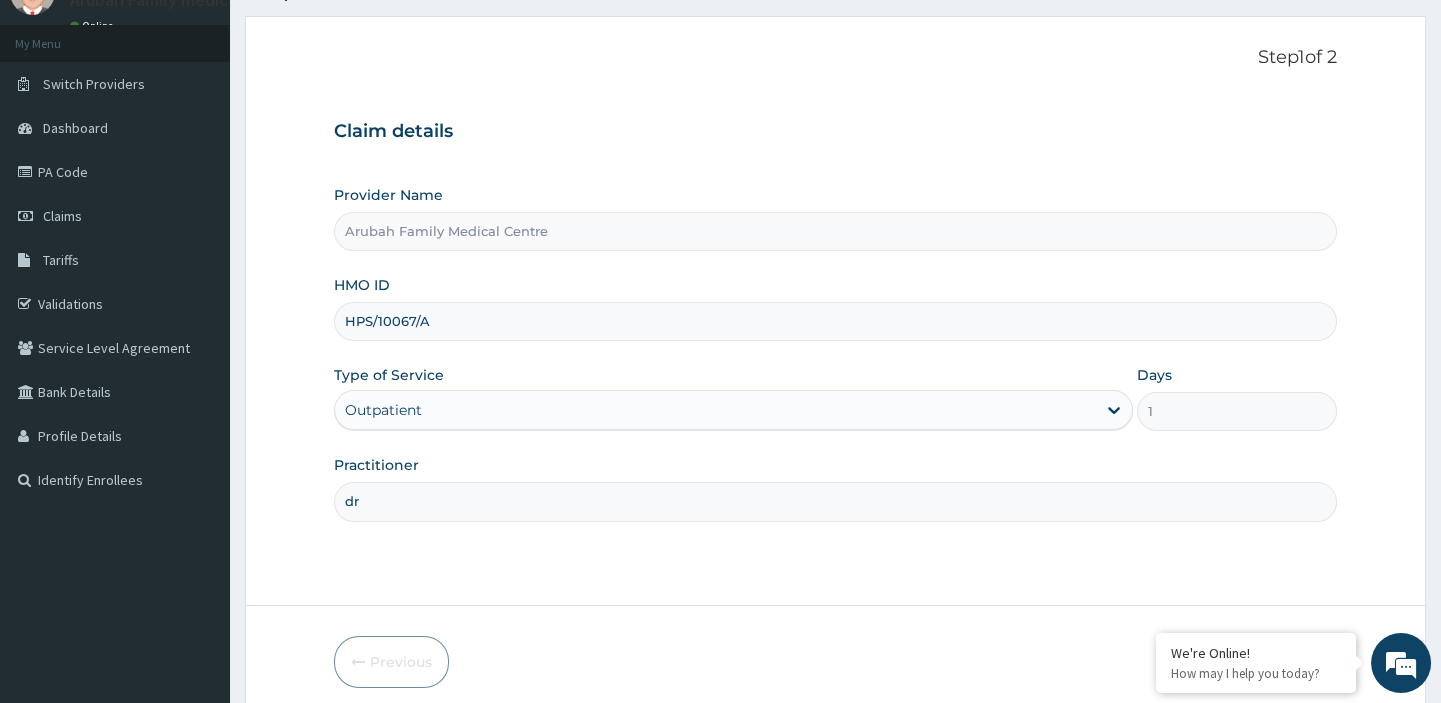 click on "Arubah Family Medical Centre" at bounding box center [835, 231] 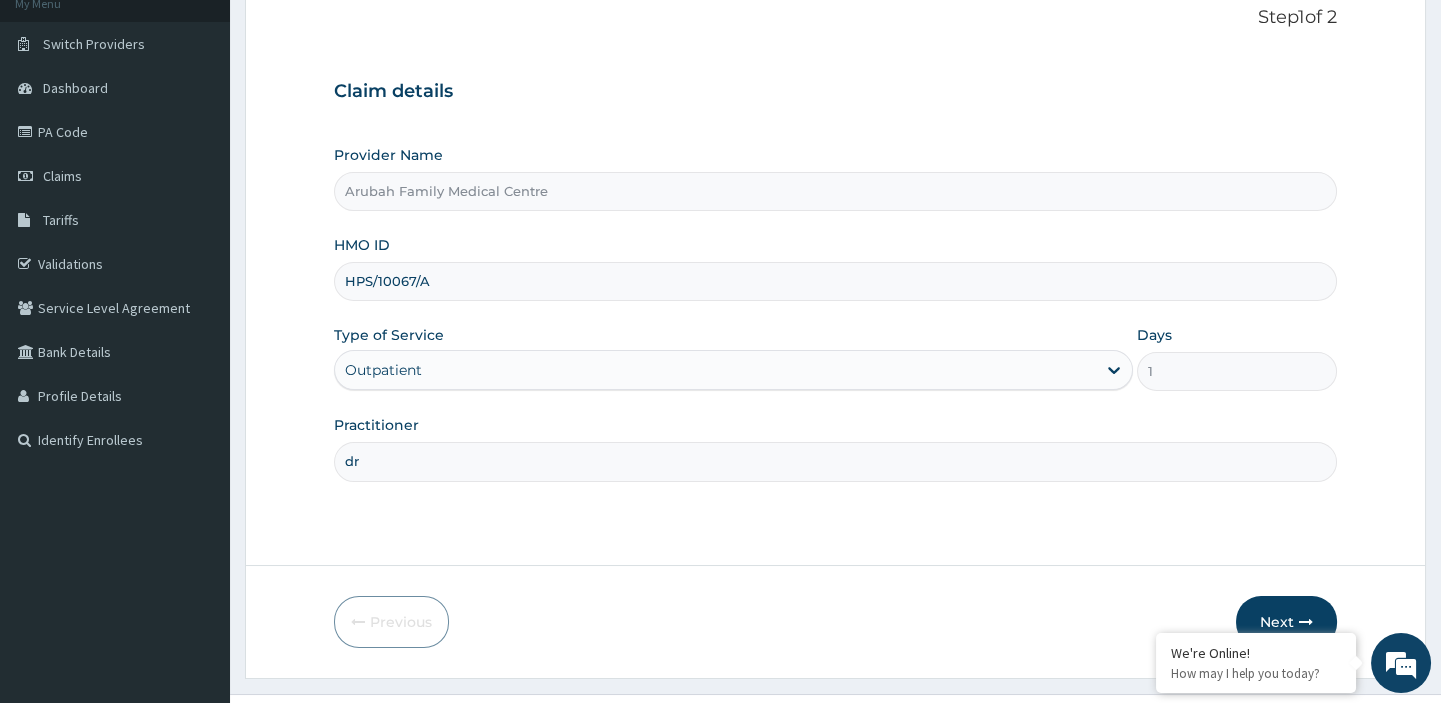 scroll, scrollTop: 132, scrollLeft: 0, axis: vertical 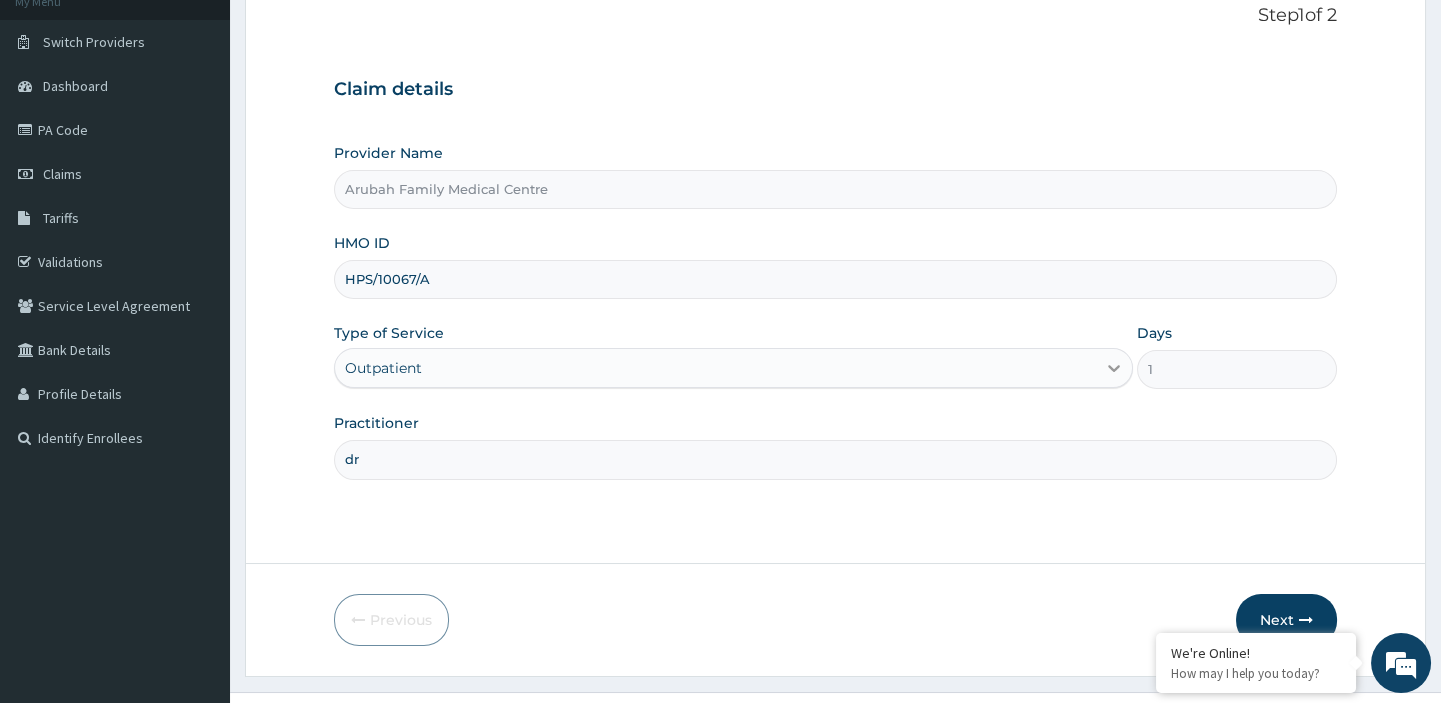 click 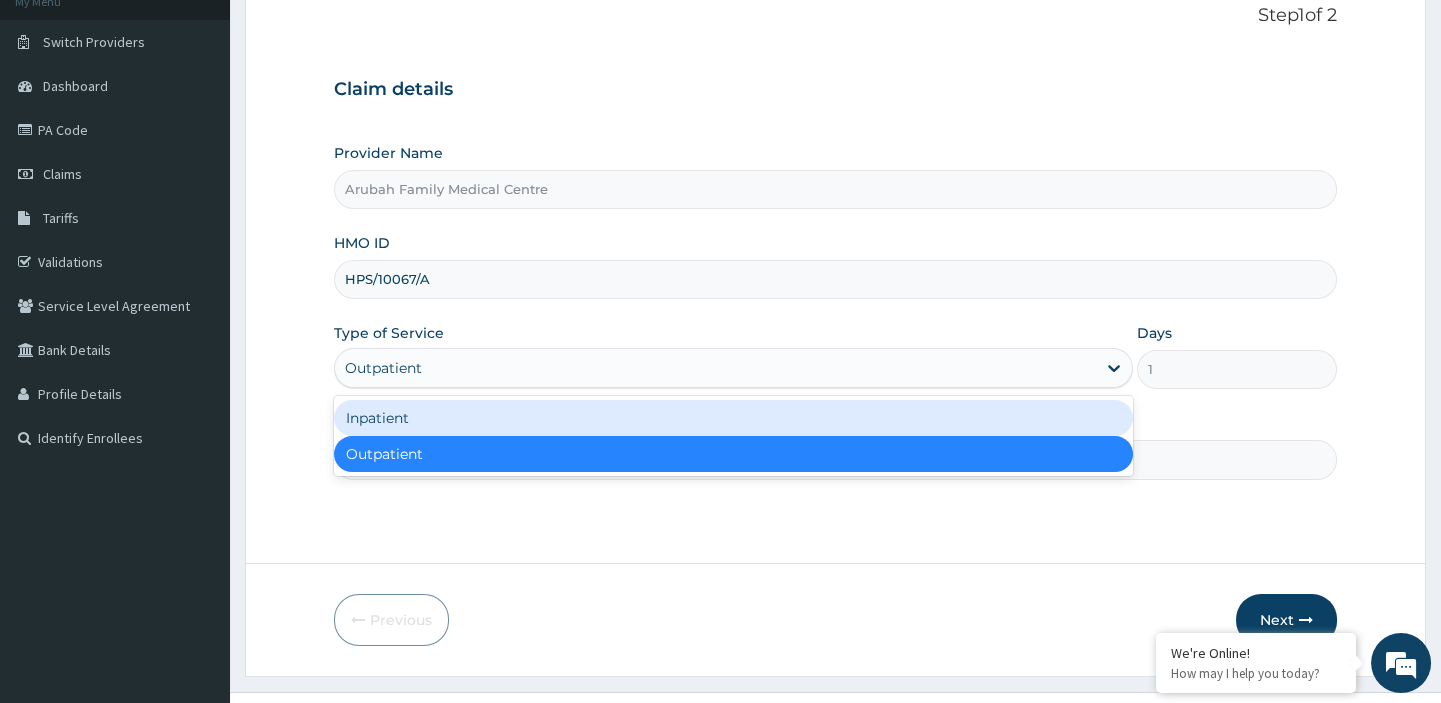 click on "Inpatient" at bounding box center (733, 418) 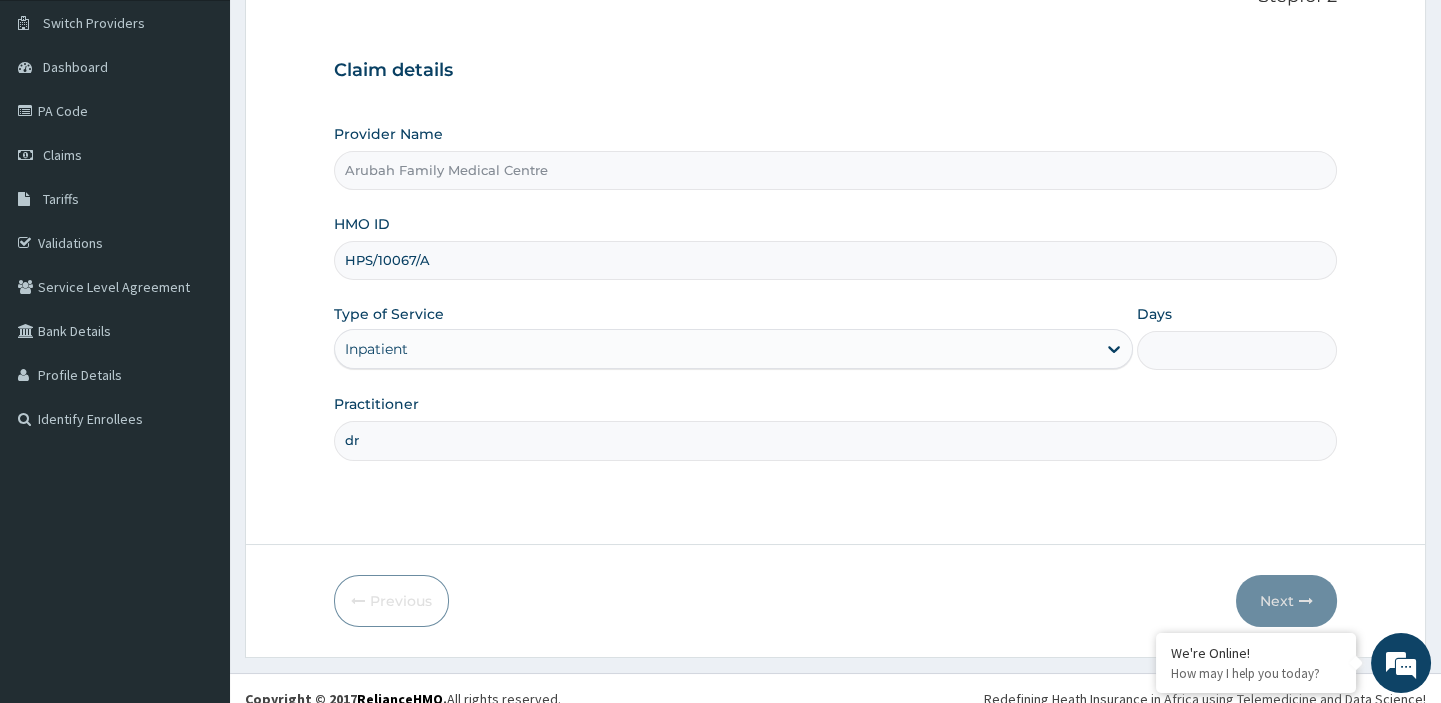 scroll, scrollTop: 171, scrollLeft: 0, axis: vertical 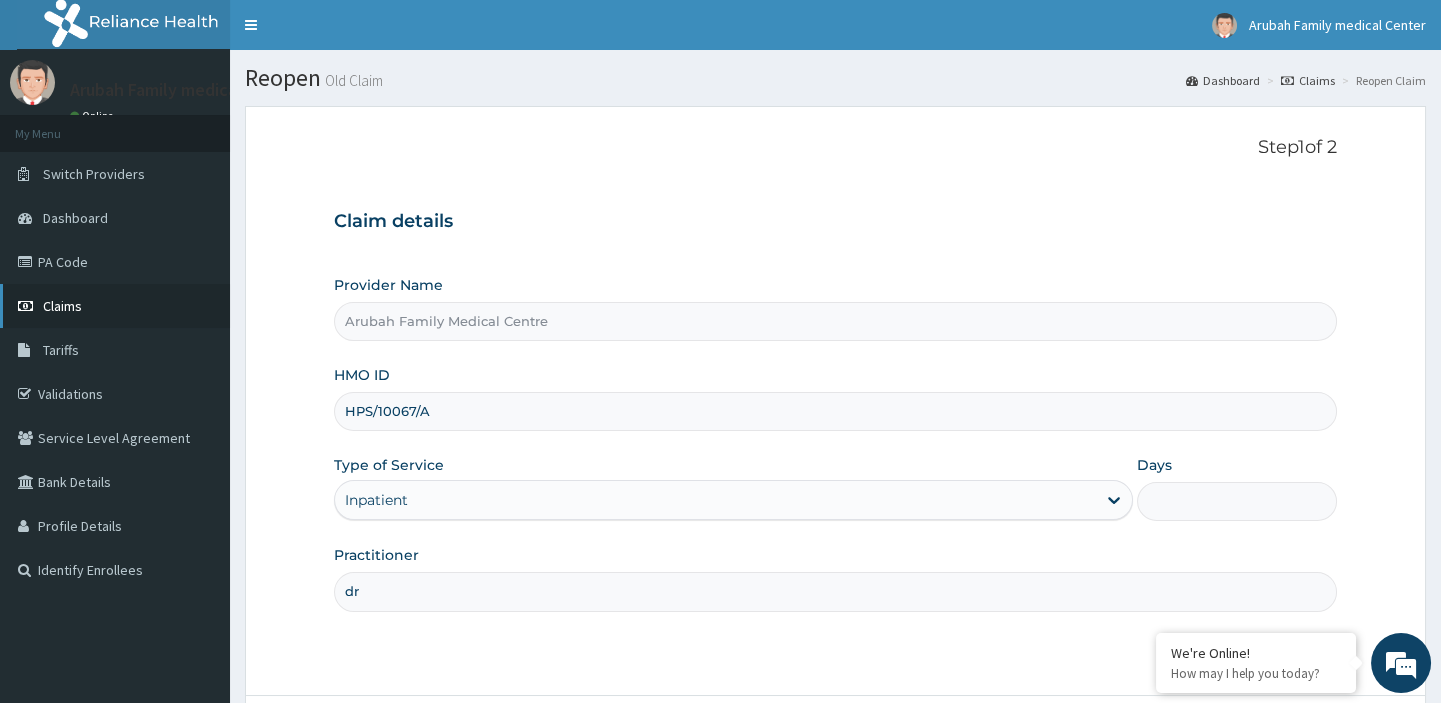 click on "Claims" at bounding box center (62, 306) 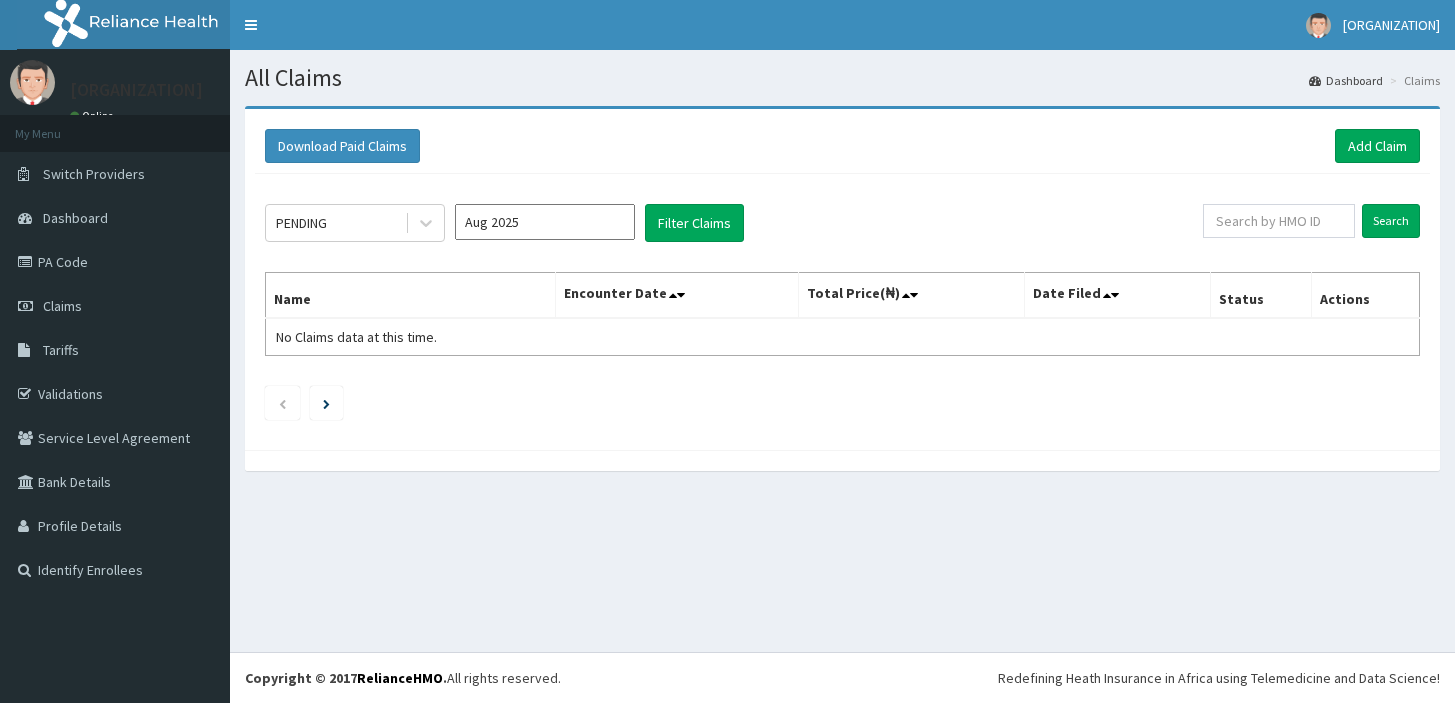 scroll, scrollTop: 0, scrollLeft: 0, axis: both 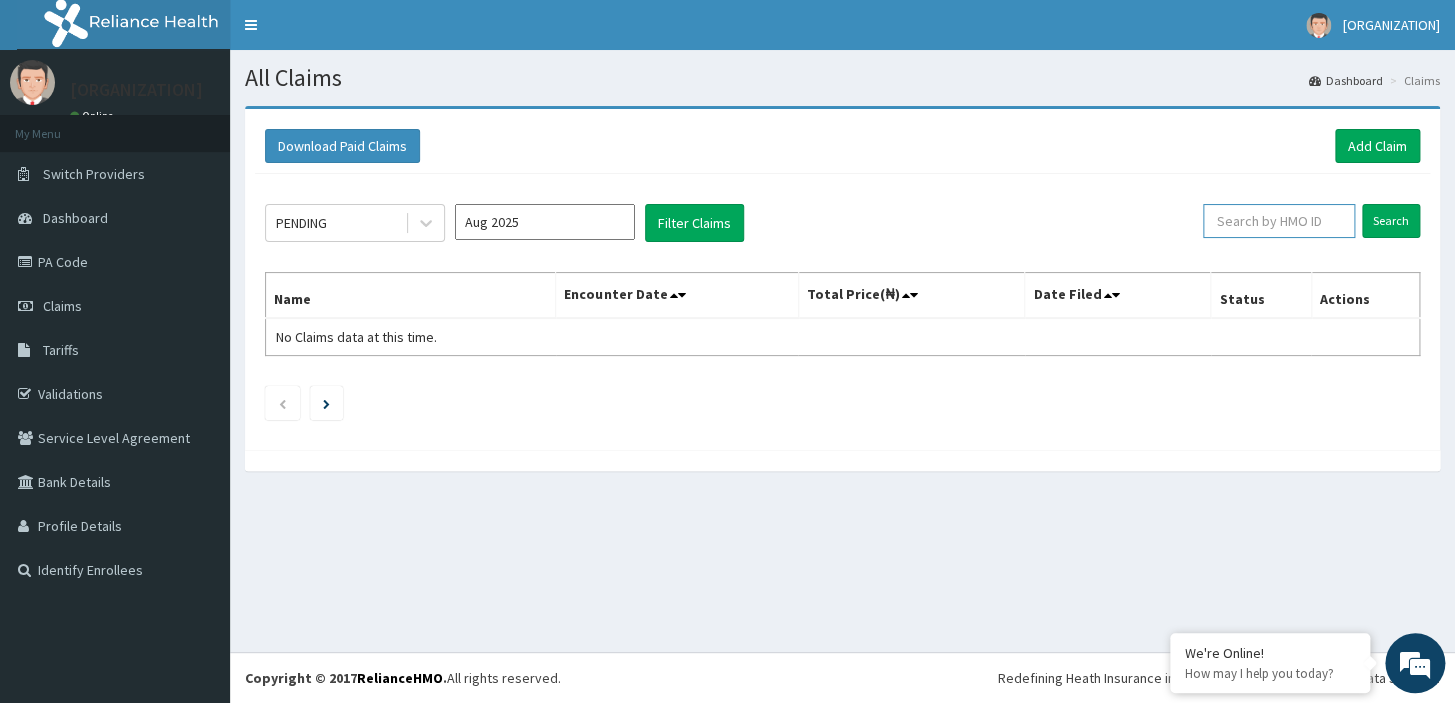 click at bounding box center [1279, 221] 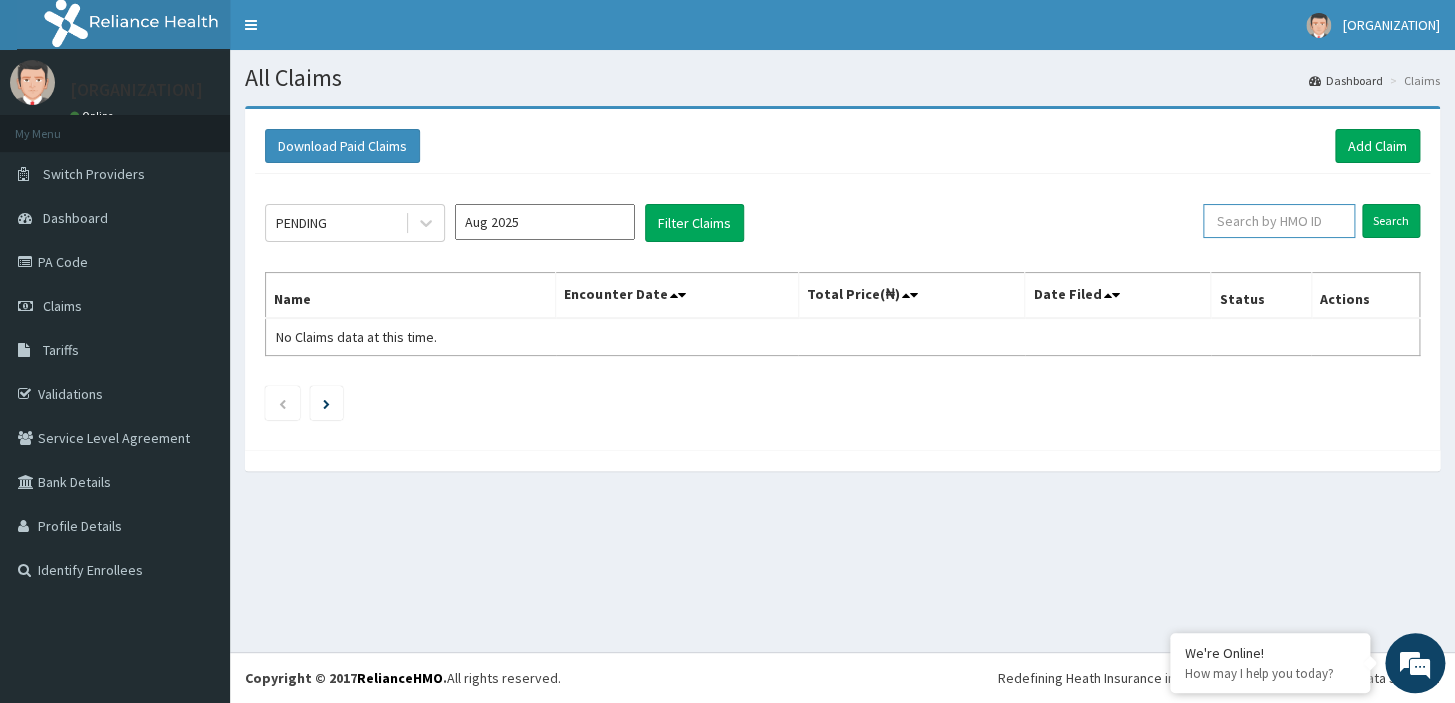 paste on "HPS/10067/A" 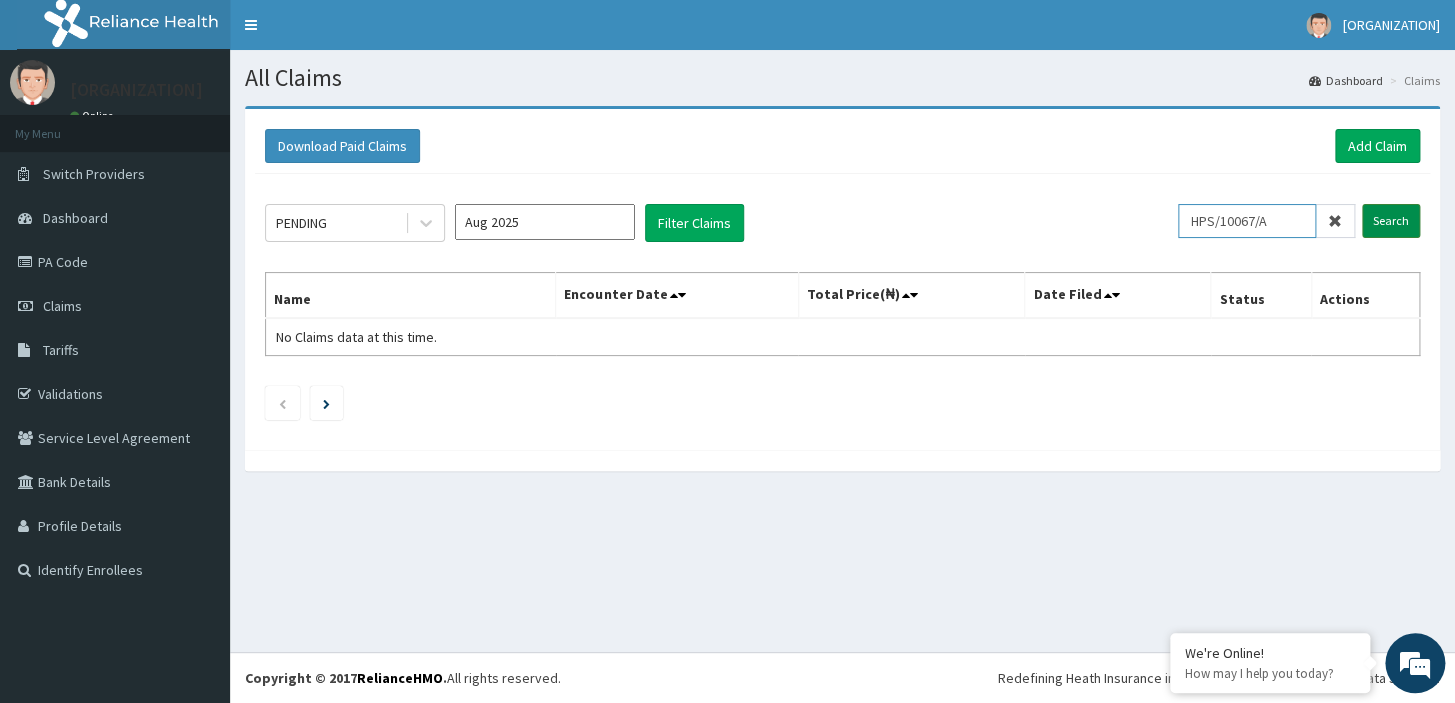 type on "HPS/10067/A" 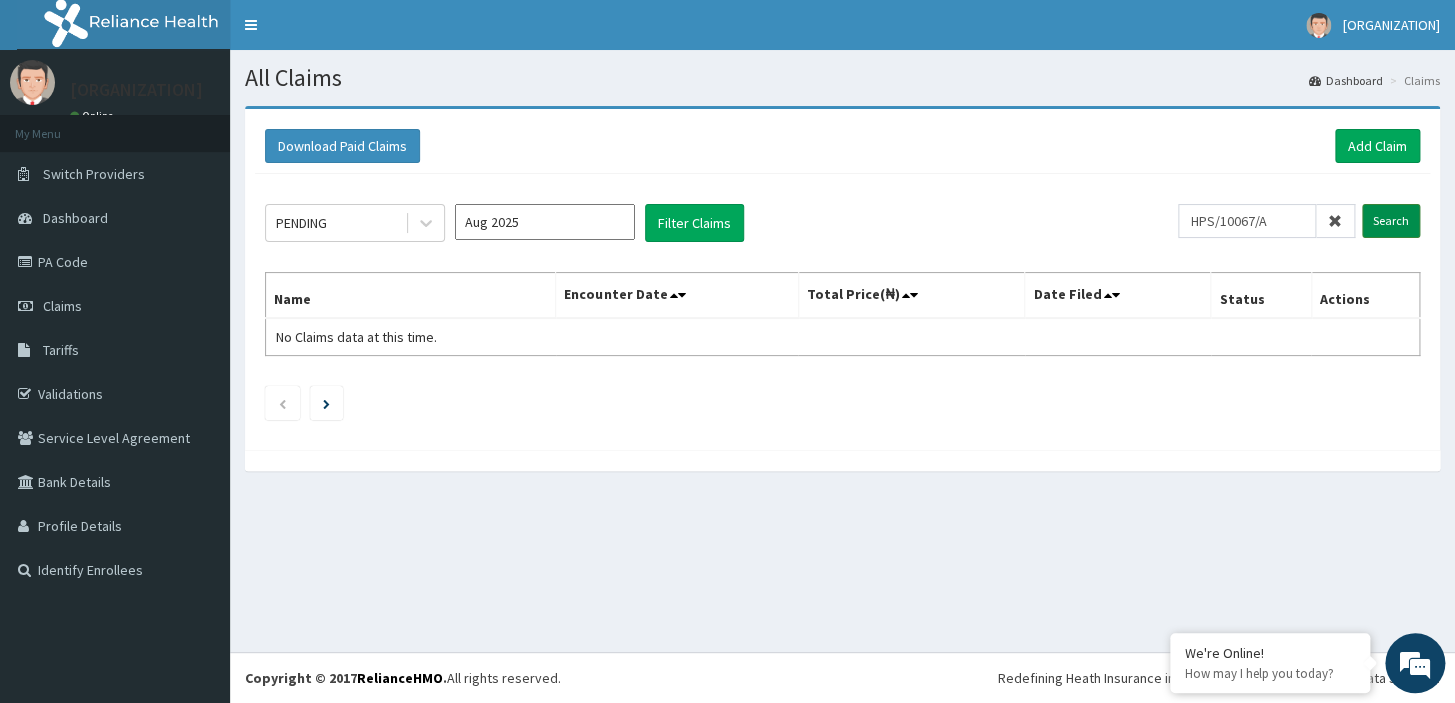 click on "Search" at bounding box center (1391, 221) 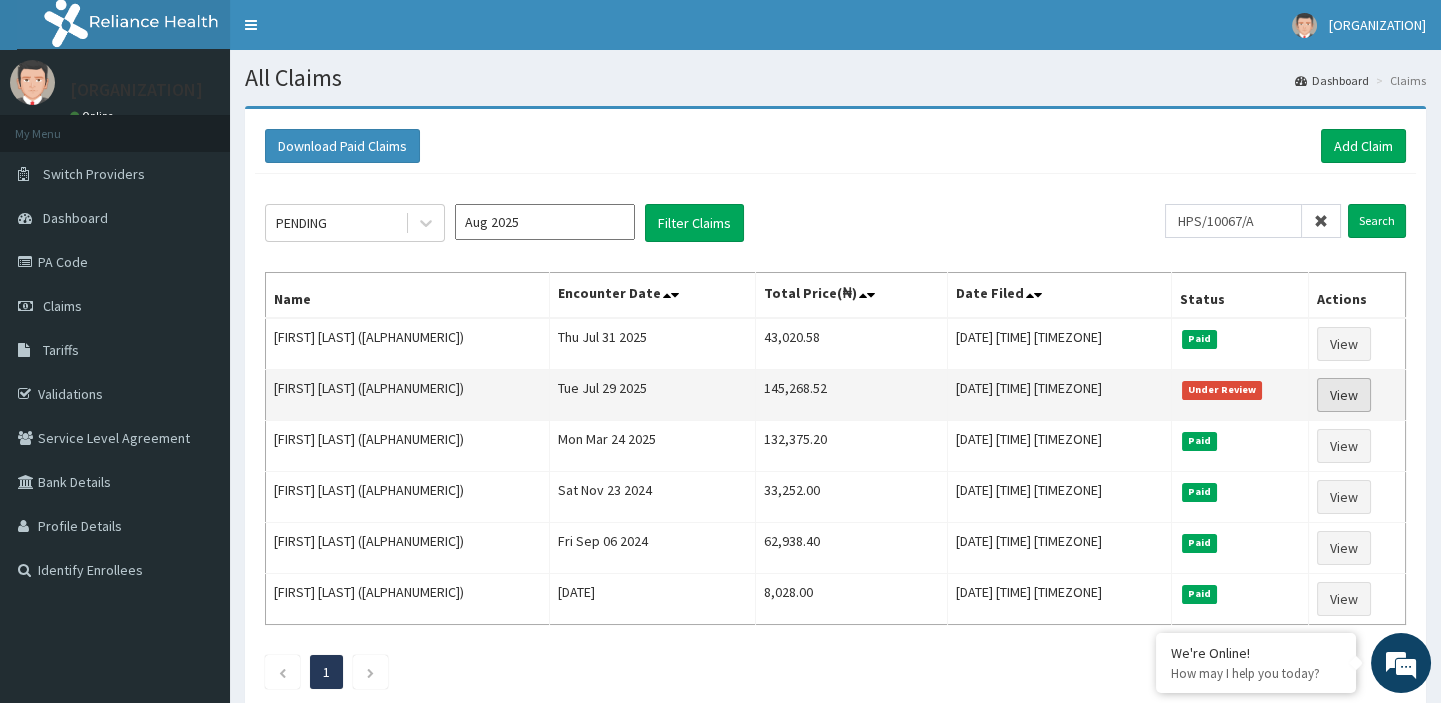click on "View" at bounding box center (1344, 395) 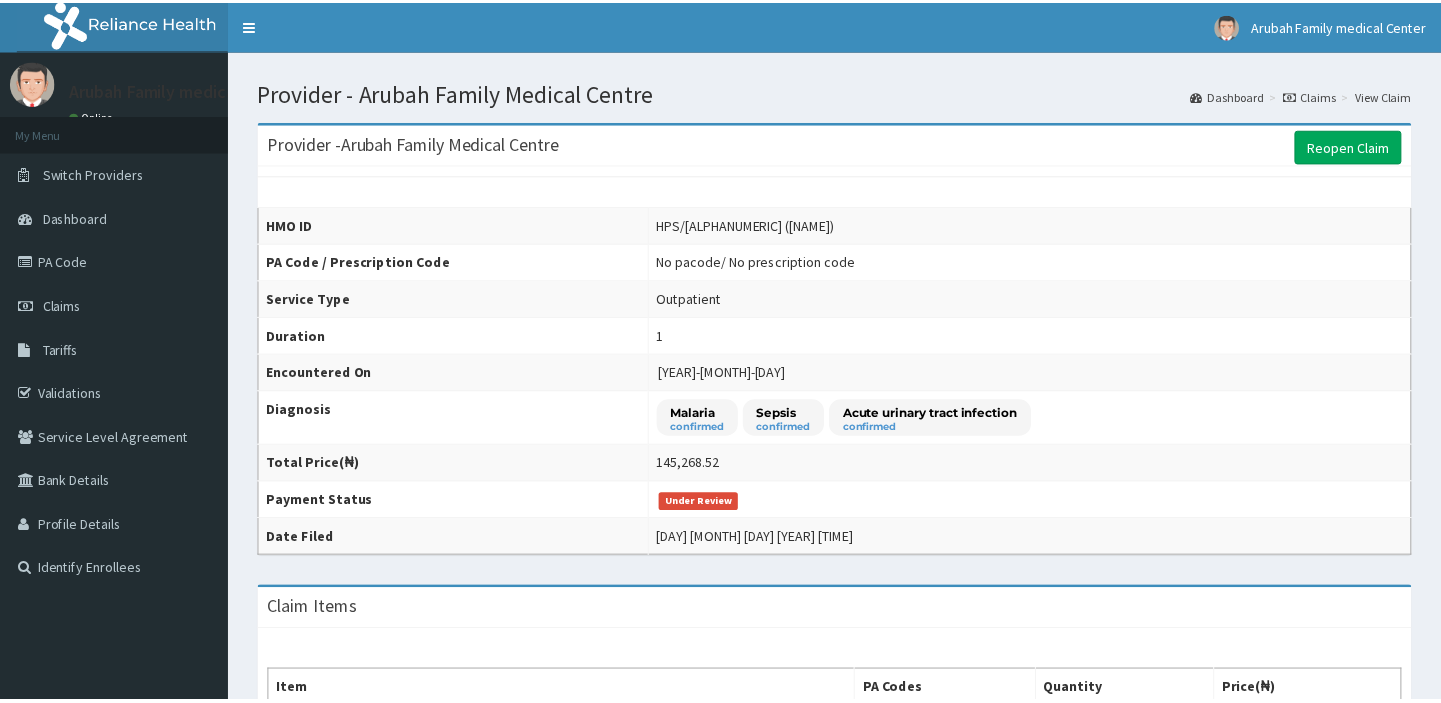 scroll, scrollTop: 0, scrollLeft: 0, axis: both 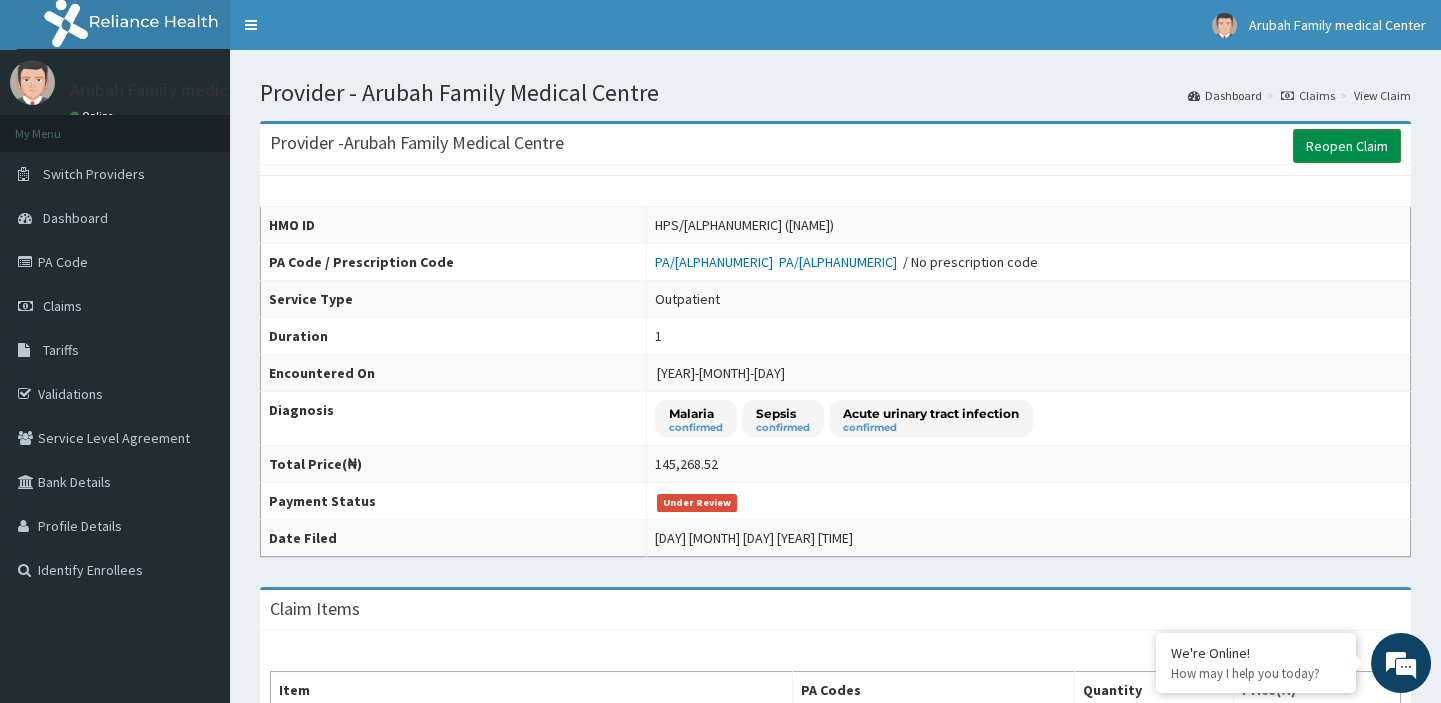click on "Reopen Claim" at bounding box center (1347, 146) 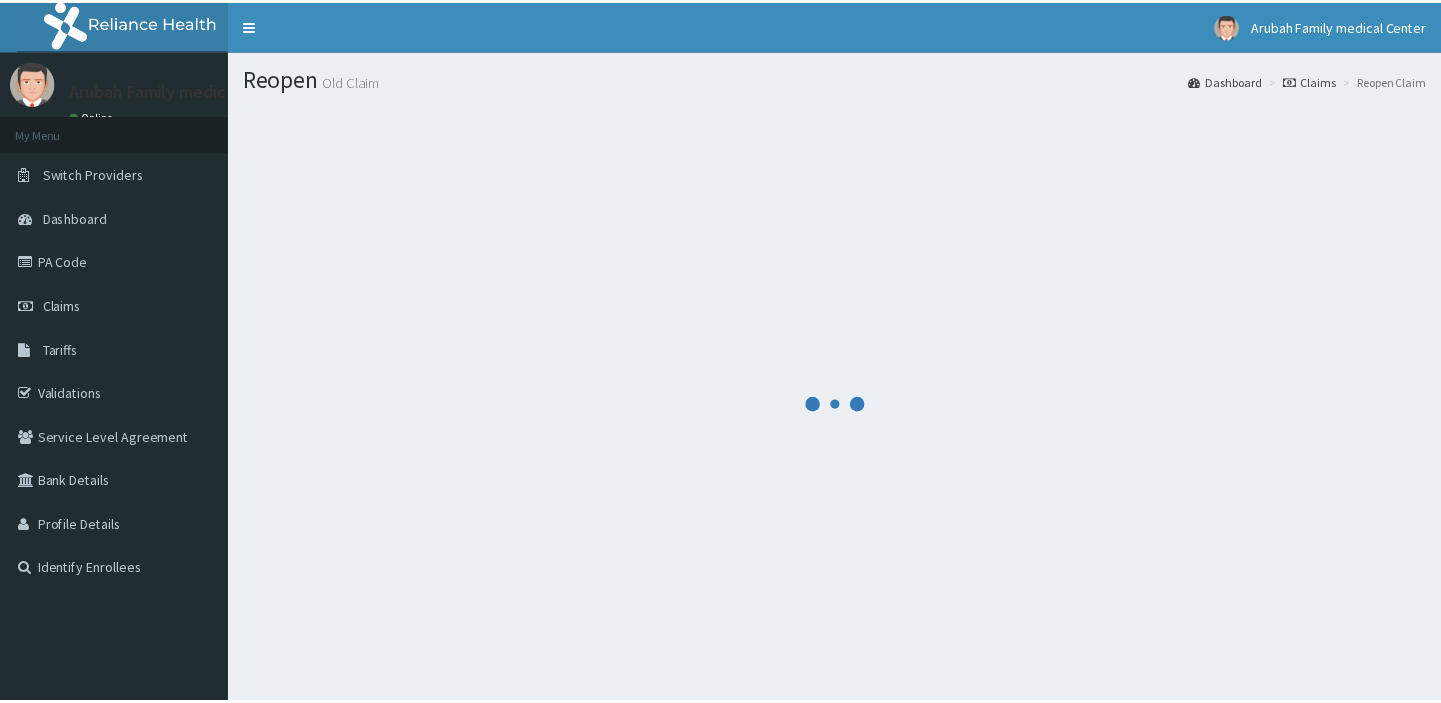 scroll, scrollTop: 0, scrollLeft: 0, axis: both 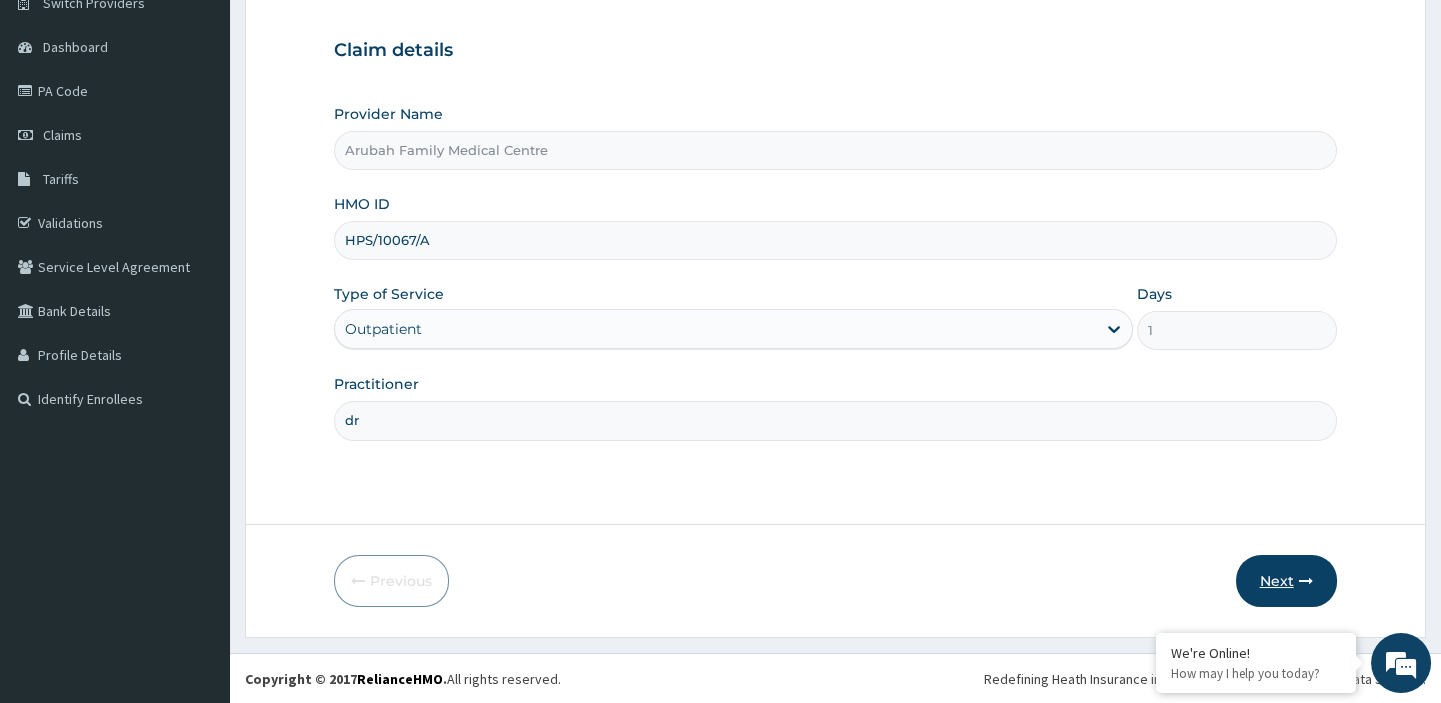 click on "Next" at bounding box center (1286, 581) 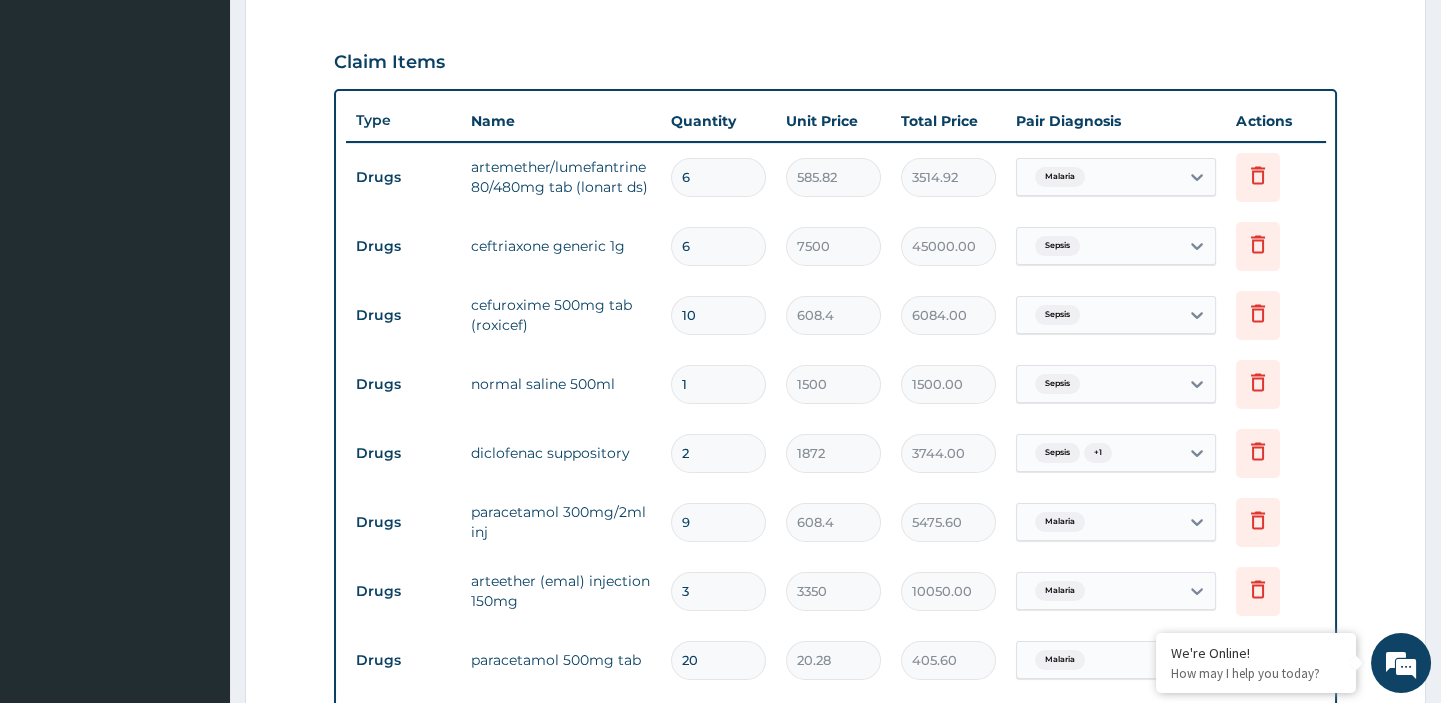 scroll, scrollTop: 664, scrollLeft: 0, axis: vertical 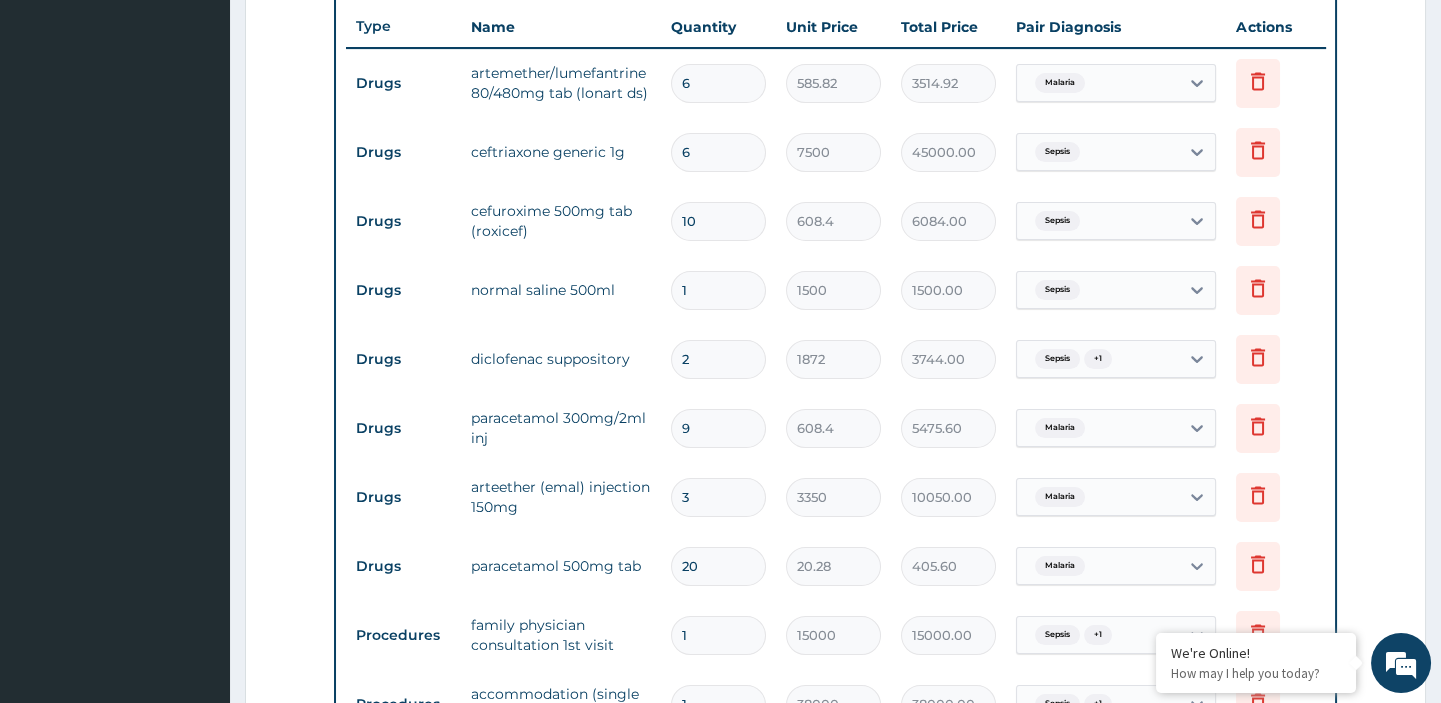 drag, startPoint x: 666, startPoint y: 291, endPoint x: 720, endPoint y: 287, distance: 54.147945 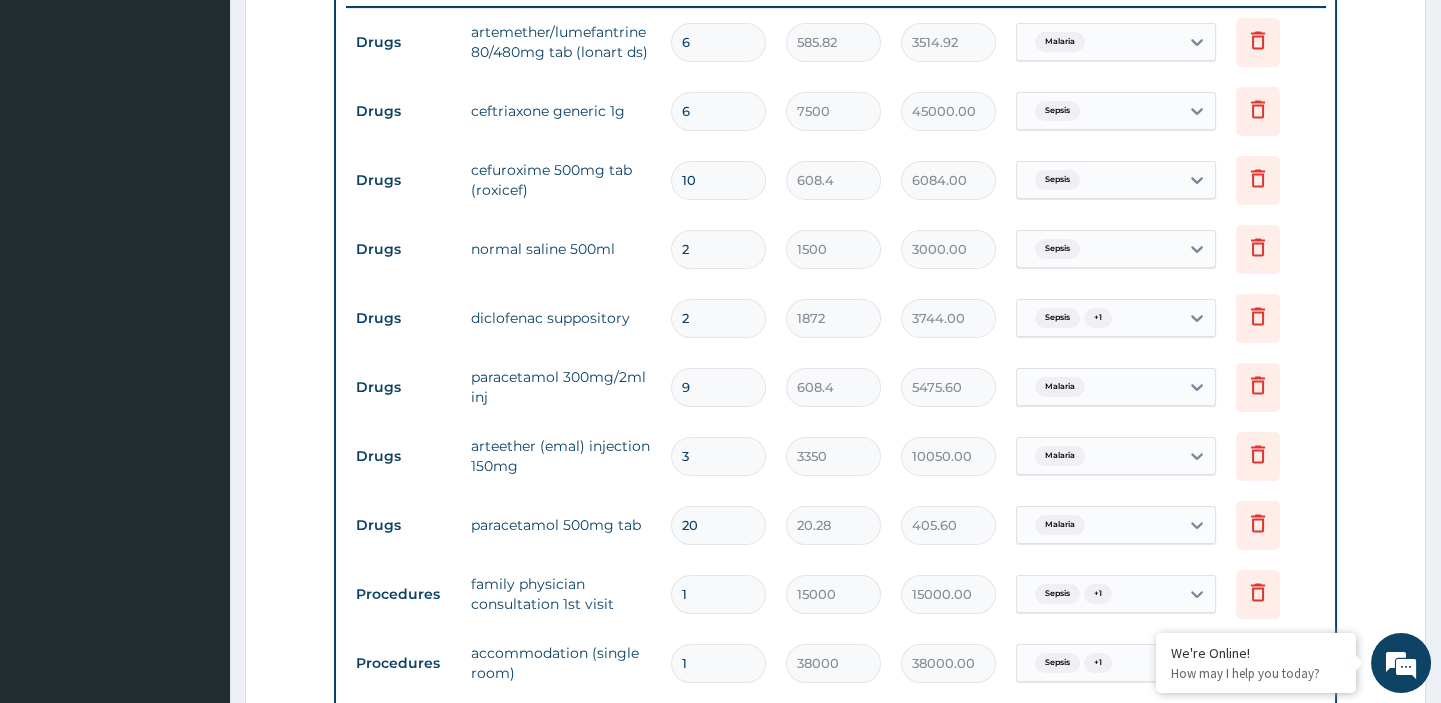 scroll, scrollTop: 813, scrollLeft: 0, axis: vertical 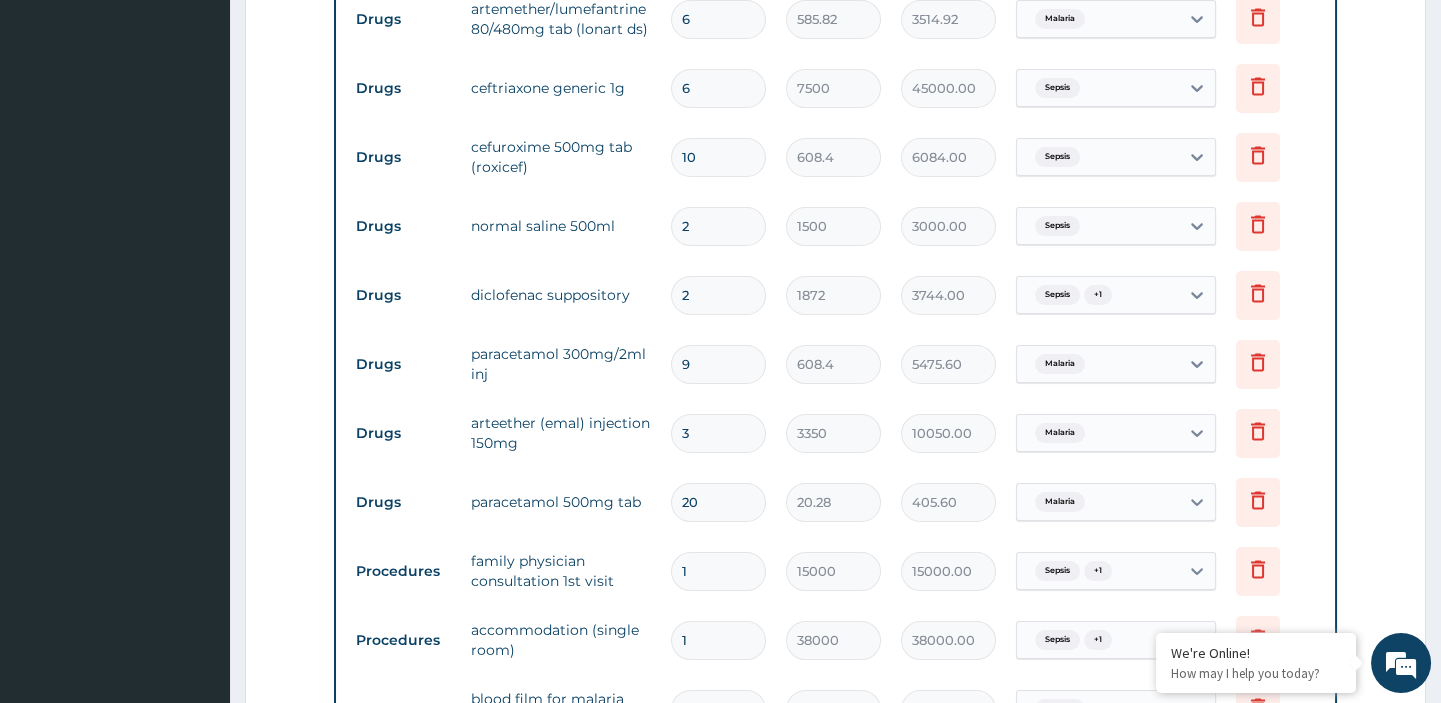 type on "2" 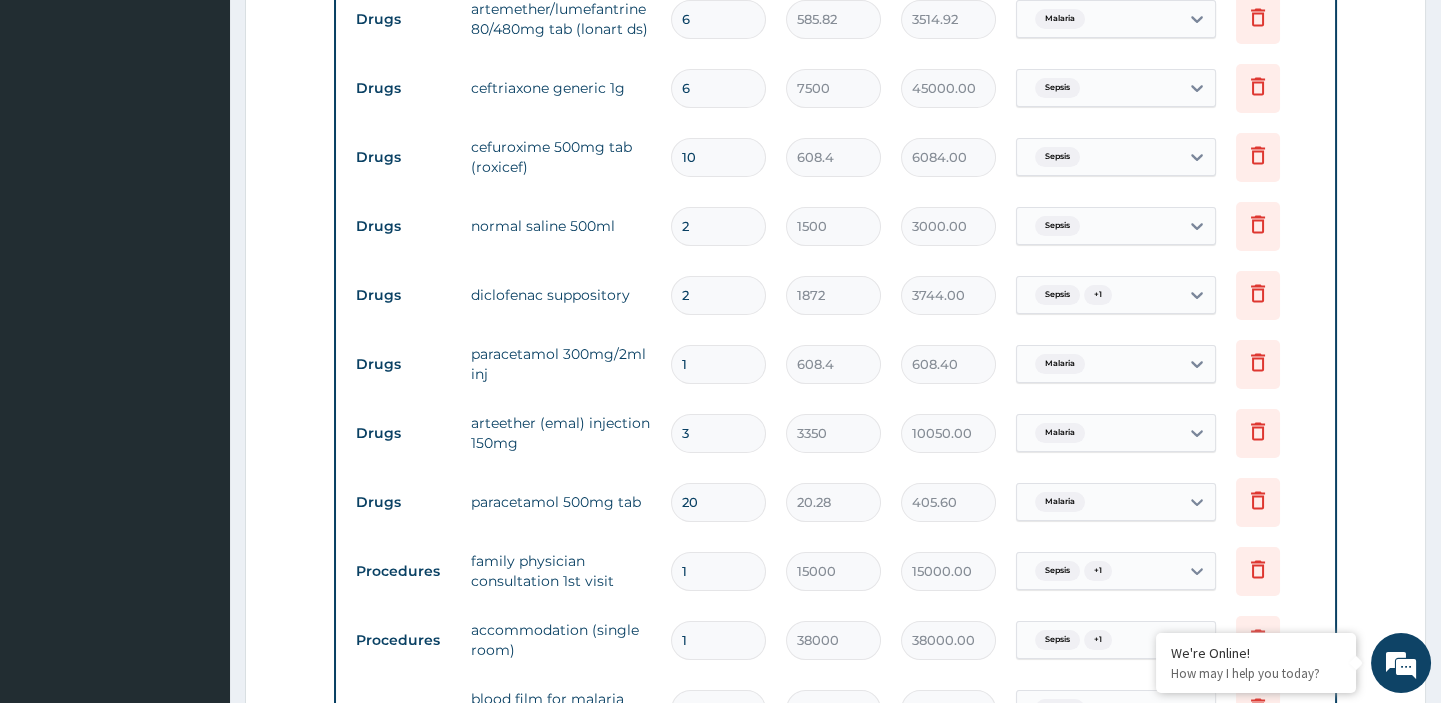 type on "12" 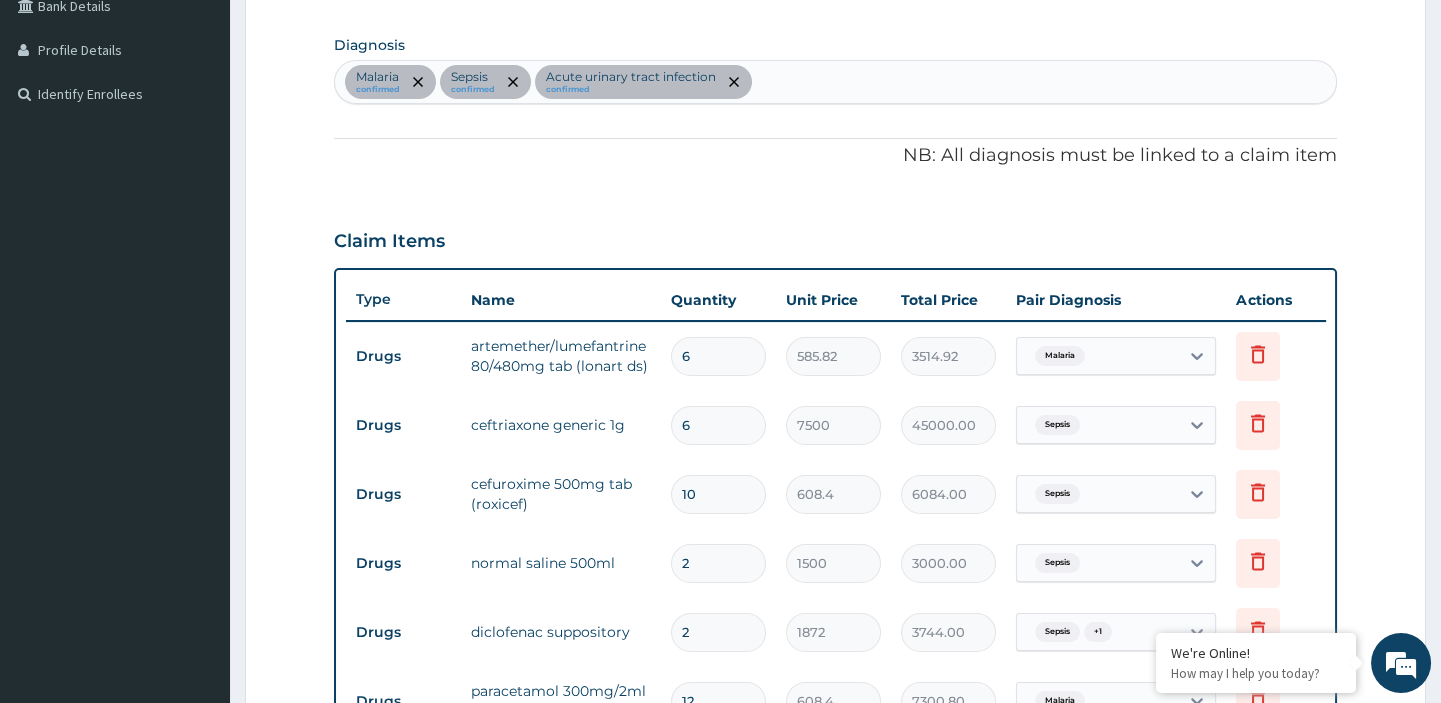 scroll, scrollTop: 380, scrollLeft: 0, axis: vertical 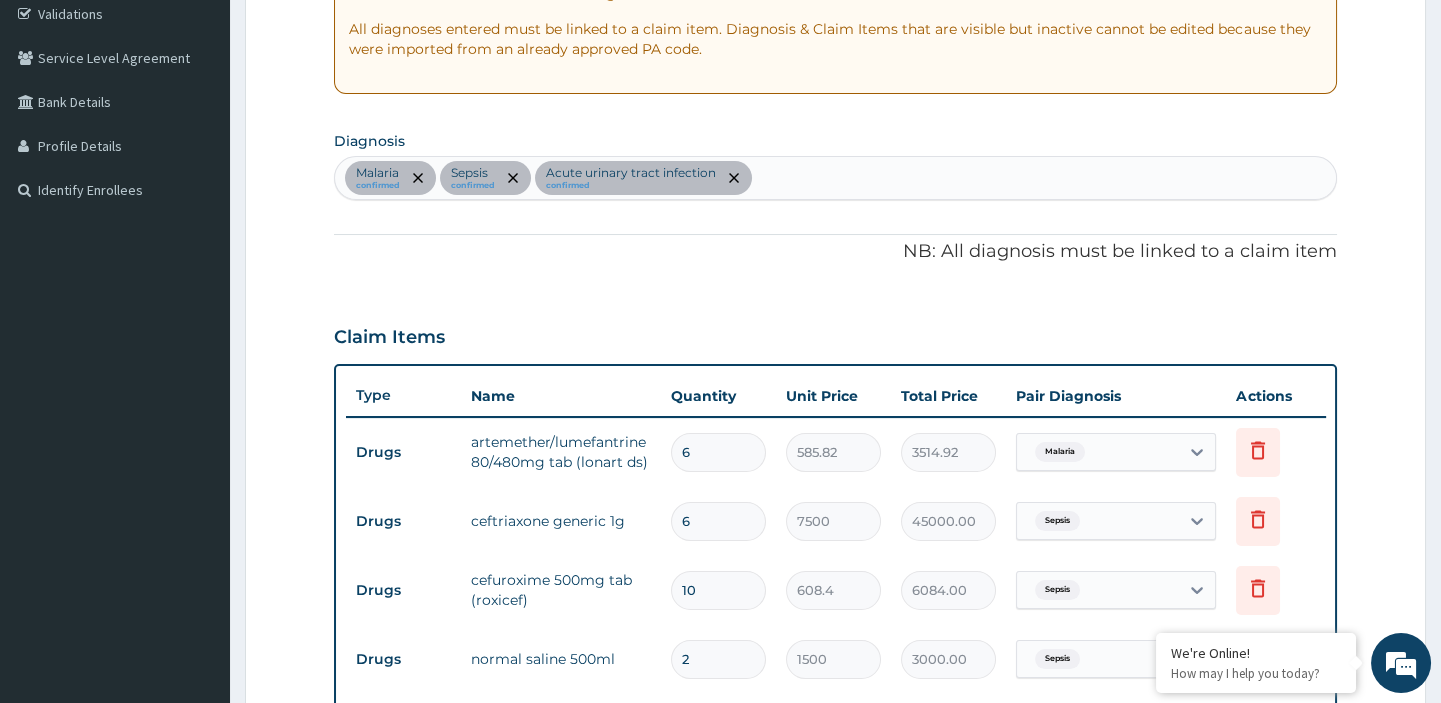type on "12" 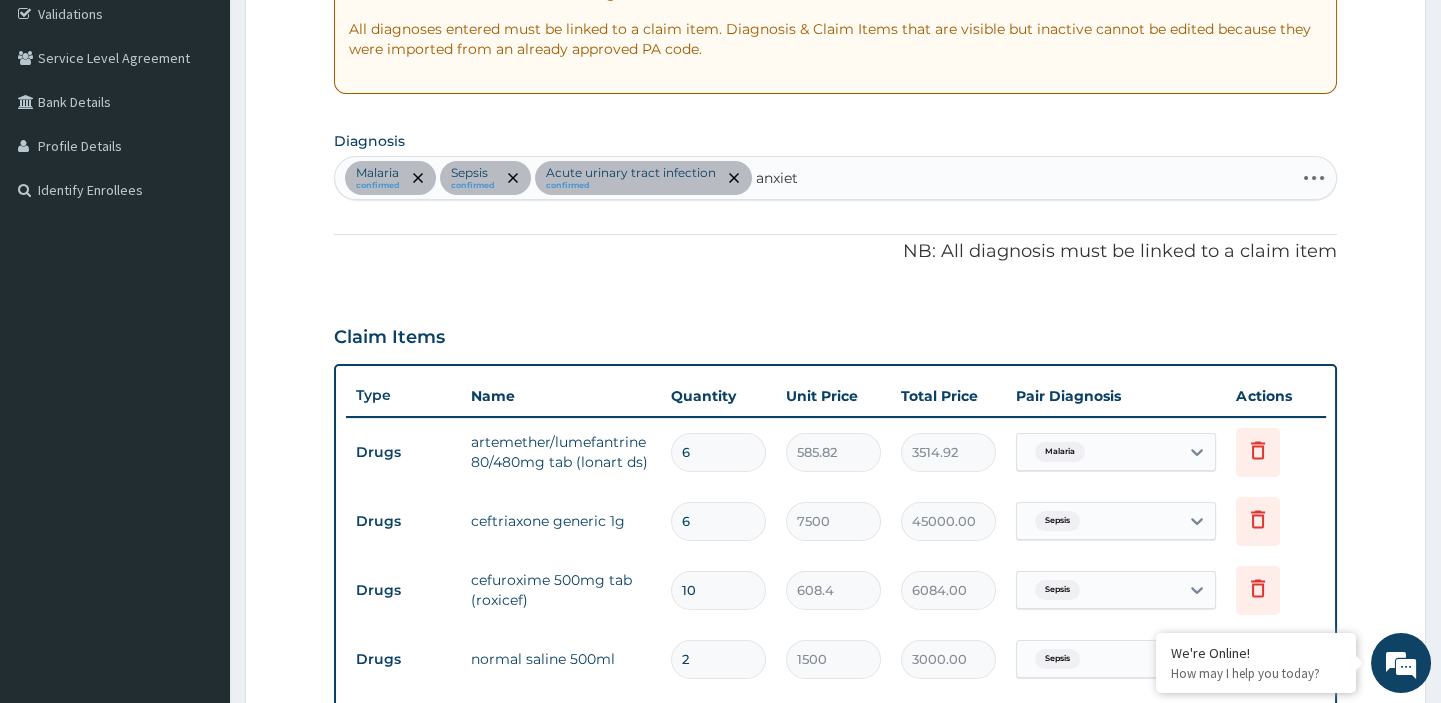 type on "anxiety" 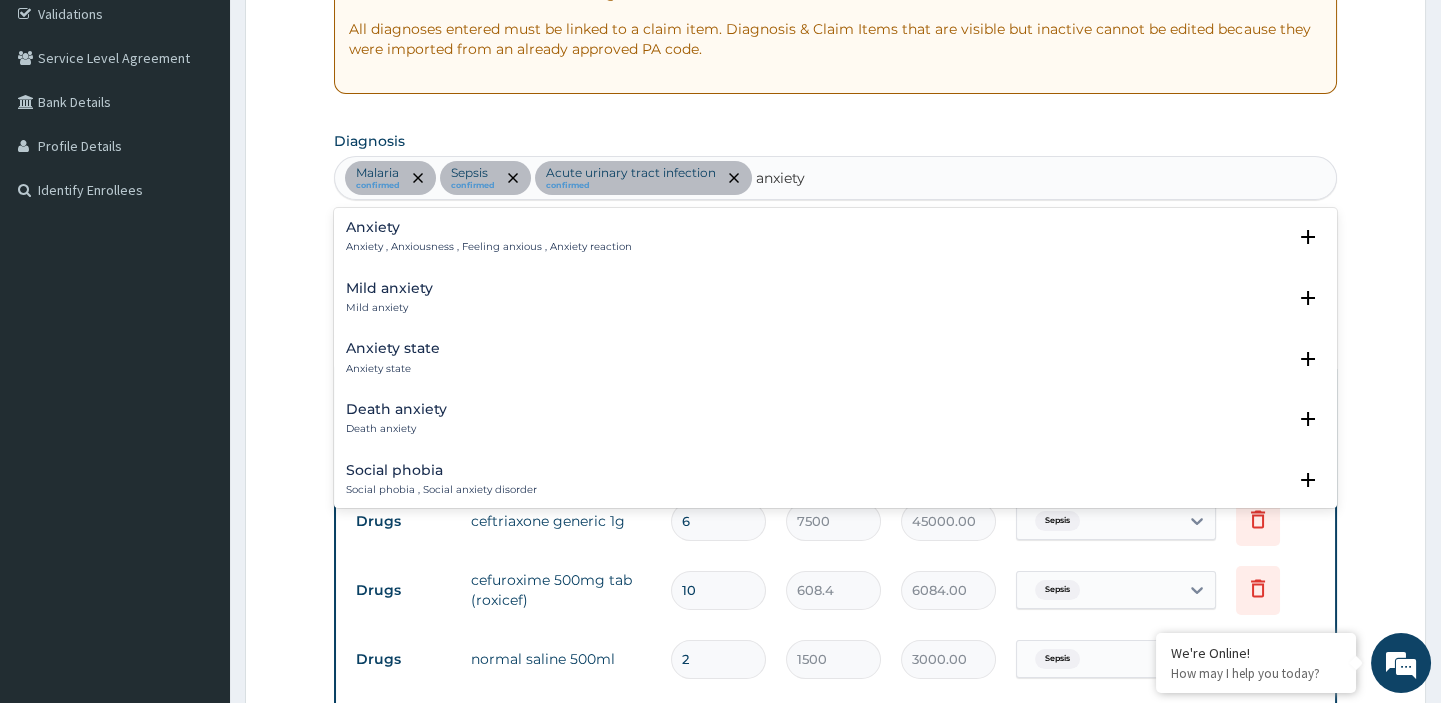 click on "Anxiety Anxiety , Anxiousness , Feeling anxious , Anxiety reaction" at bounding box center (489, 237) 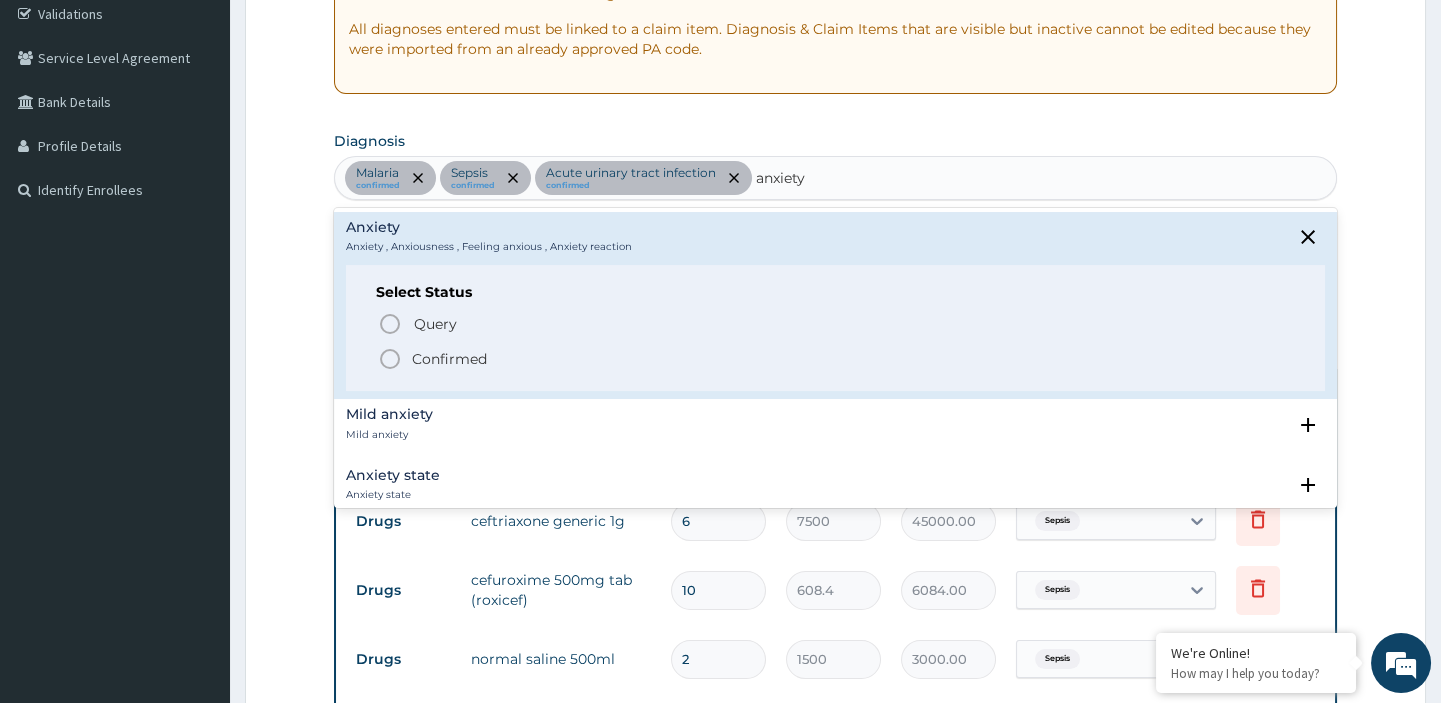 click on "Confirmed" at bounding box center (836, 359) 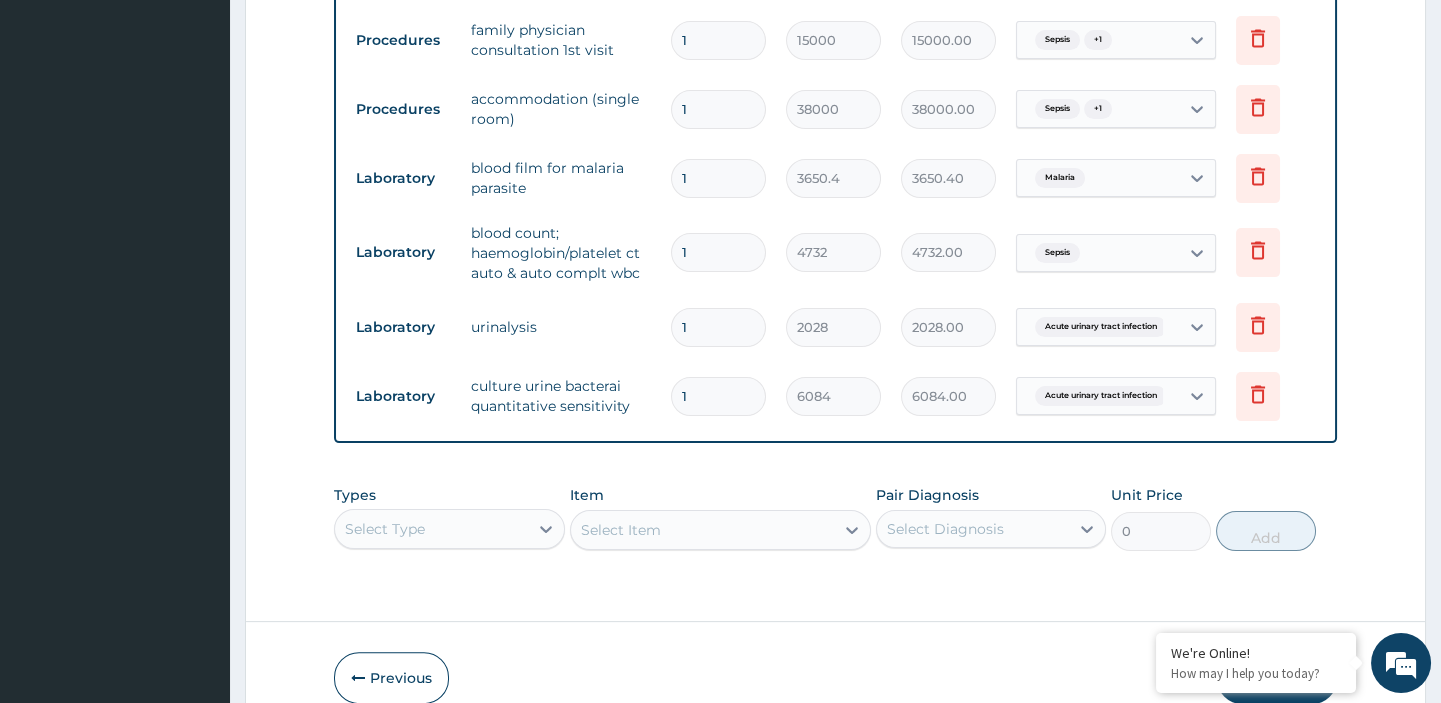 scroll, scrollTop: 1353, scrollLeft: 0, axis: vertical 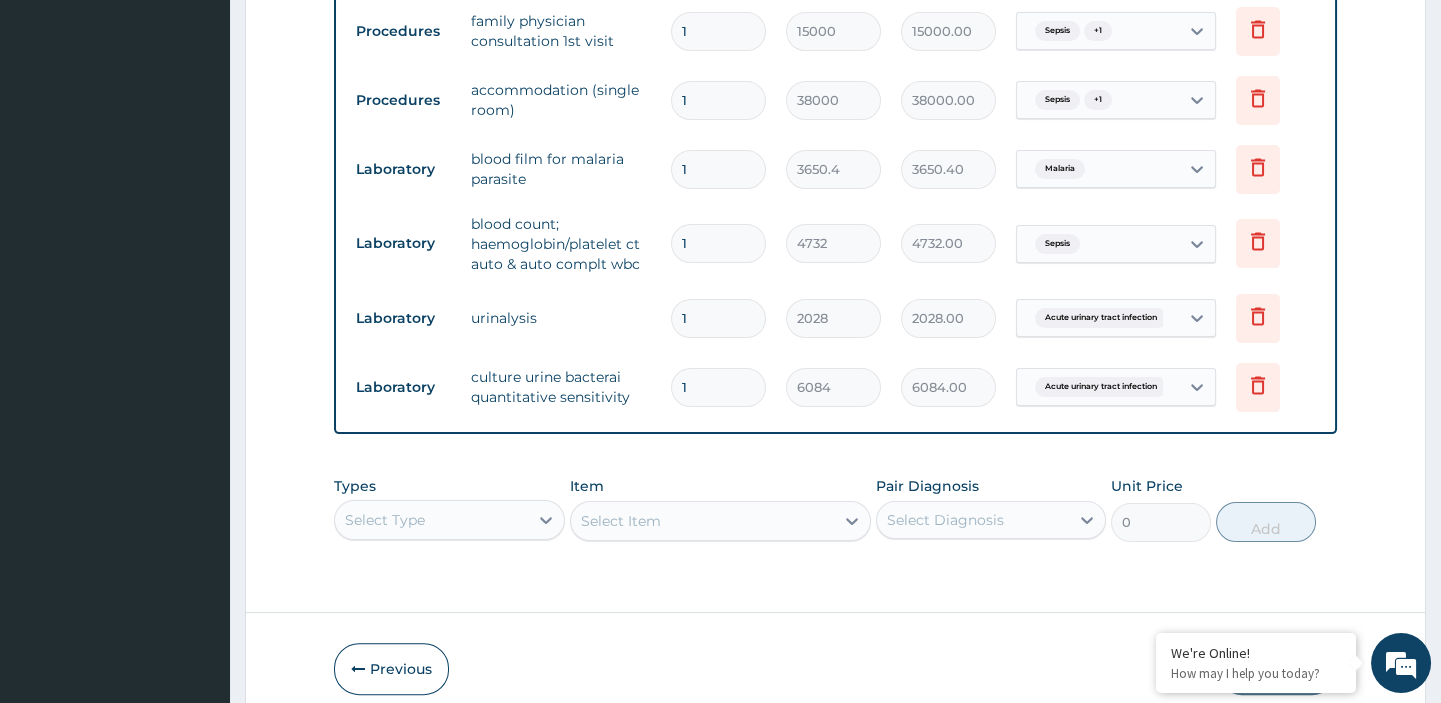 click on "Select Type" at bounding box center [449, 520] 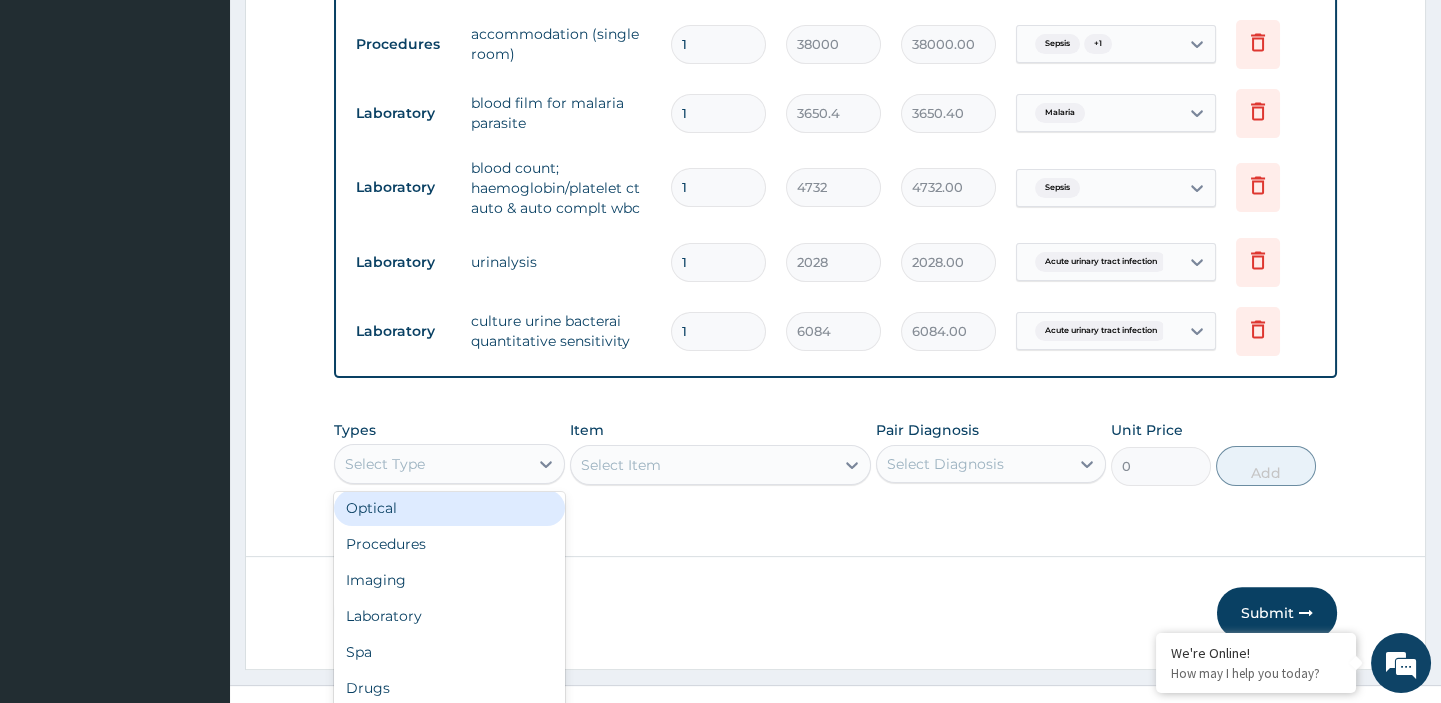 scroll, scrollTop: 67, scrollLeft: 0, axis: vertical 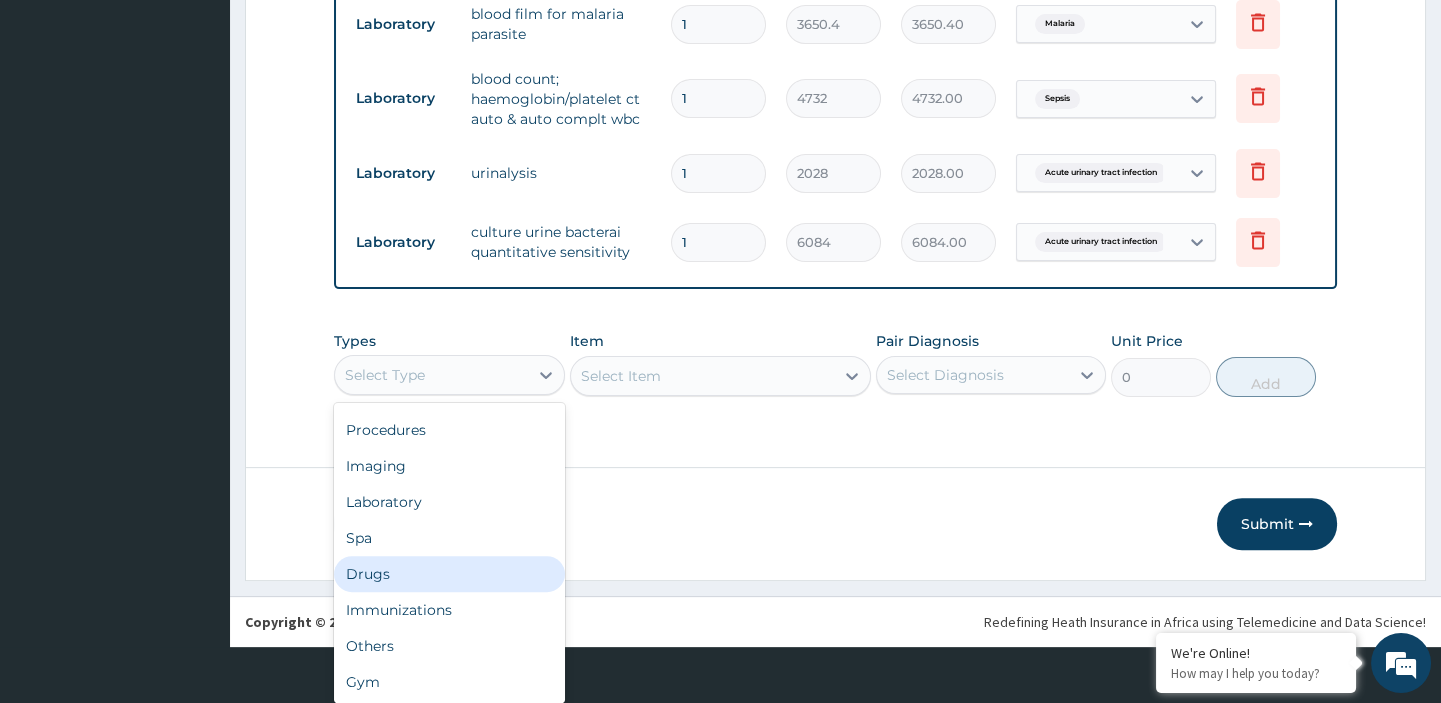 click on "Drugs" at bounding box center (449, 574) 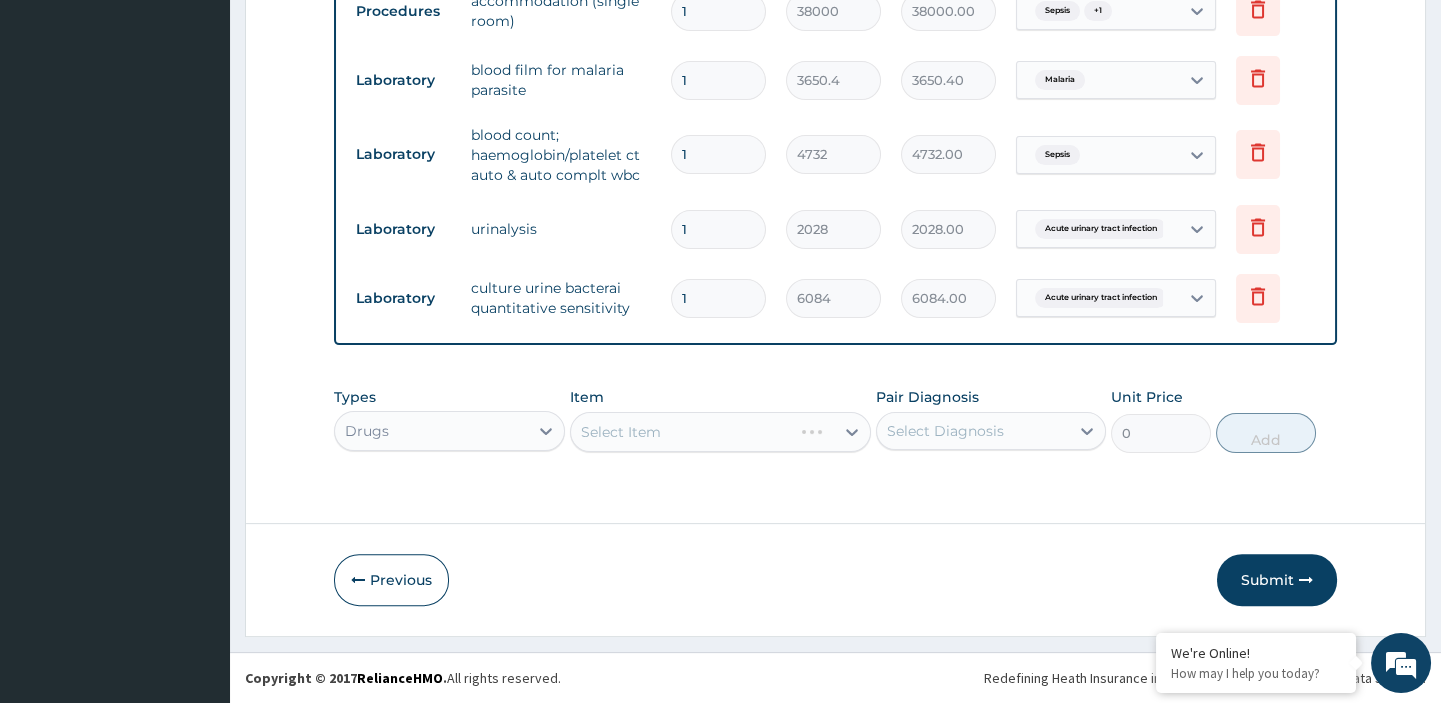 scroll, scrollTop: 0, scrollLeft: 0, axis: both 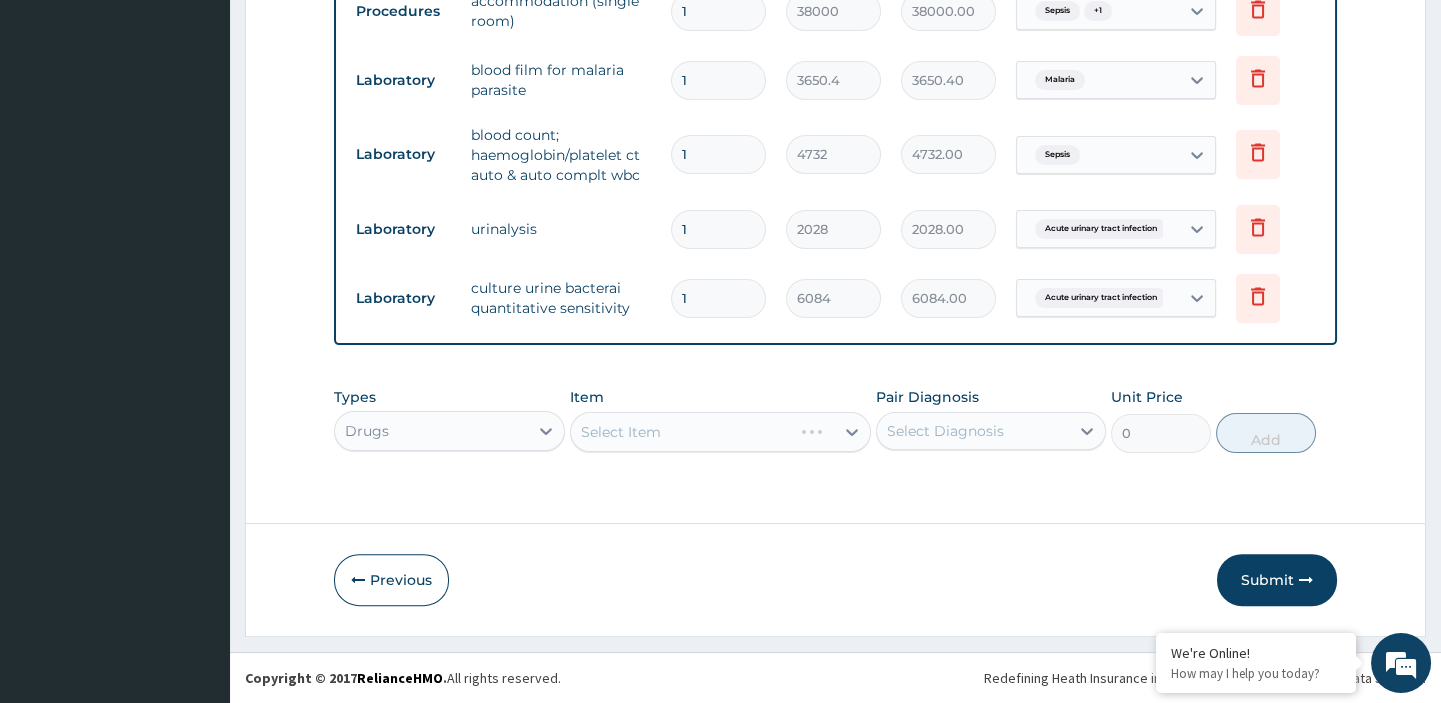 click on "Select Item" at bounding box center (720, 432) 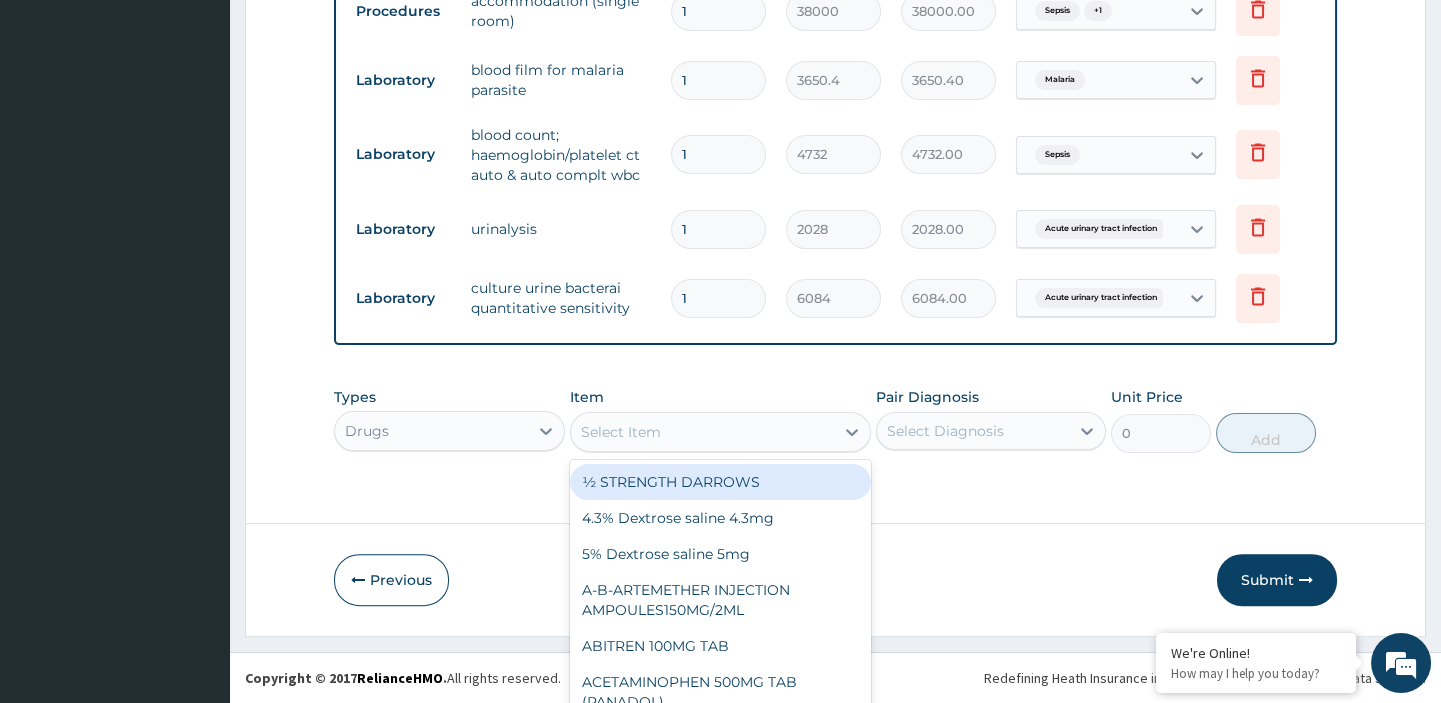 click on "option ½ STRENGTH DARROWS focused, 1 of 572. 572 results available. Use Up and Down to choose options, press Enter to select the currently focused option, press Escape to exit the menu, press Tab to select the option and exit the menu. Select Item ½ STRENGTH DARROWS 4.3% Dextrose saline 4.3mg 5% Dextrose saline 5mg A-B-ARTEMETHER INJECTION AMPOULES150MG/2ML ABITREN 100MG TAB  ACETAMINOPHEN 500MG TAB  (PANADOL) ACETAZOLAMIDE 250MG TAB (DIAMOX) ACETYLSALICYLIC ACID 300MG TAB (ASPIRIN) ACETYLSALICYLIC ACID 75MG TAB (ASPIRIN) ACICLOVIR 200MG TAB (ZOVIRAX) ACID FAST BACILLI (AFB) BY FLUORESCENT MICROSCOPY (ANY SPECIMEN) ACTIVATED CHARCOAL GRANULE /SATCHET, POWDER 25 G, 50 G PACK ACUPAN INJECTION  20mg ADALAT RETARD 20MG ADRENALIN 1MG/AMP INJ  ALBENDAZOLE  200MG TAB (ZENTEL) ALBENDAZOLE  400MG TAB (UNABEN) Aldomet 250mg	 ALLOPURINOL TABLET 100MG (ZYLORIC) ALUMINIUM HYDROXIDE +MAGNESIUM TRISILICATE MIXTURE BP Amikacin Injection 500mg  AMILORIDE  + HYDROCHLOROTHIAZIDE TABLET (BONDURETIC) AMINOPHYLLINE  250MG INJ" at bounding box center [720, 432] 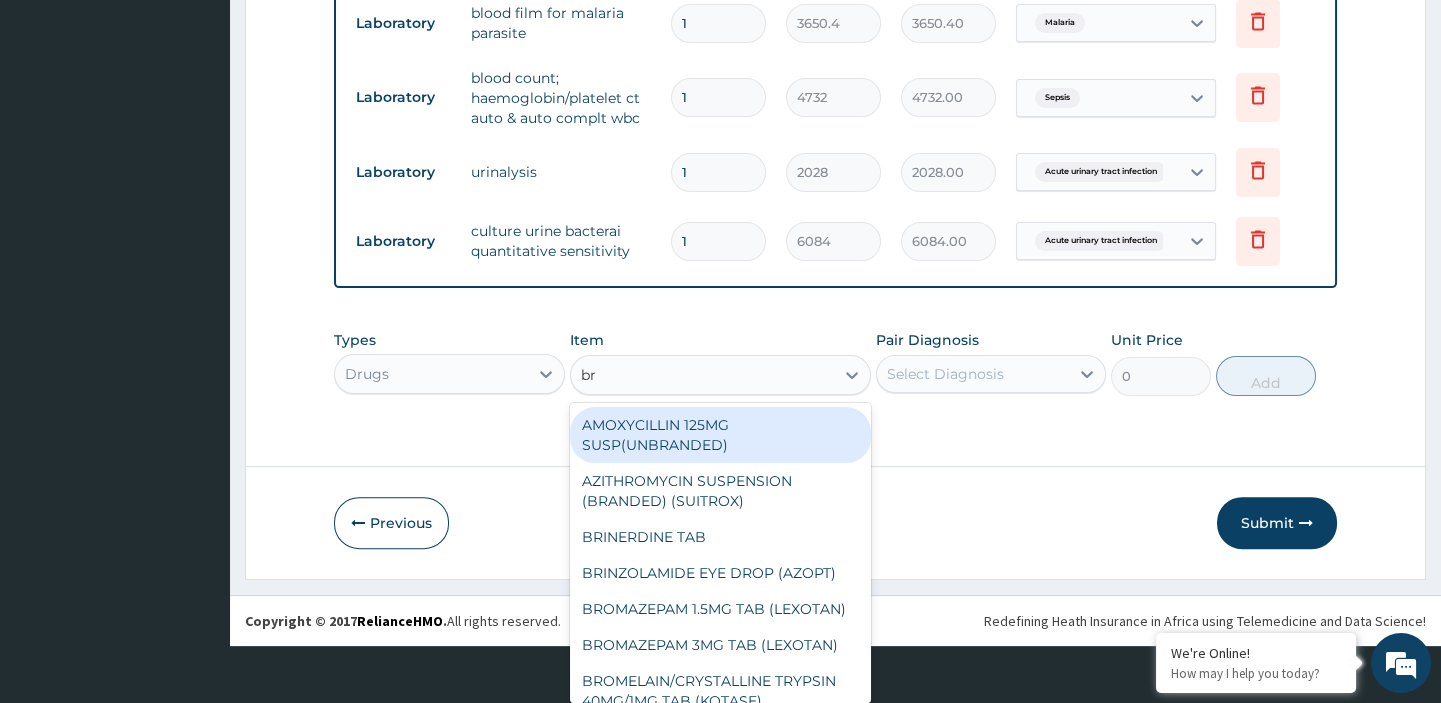 type on "bro" 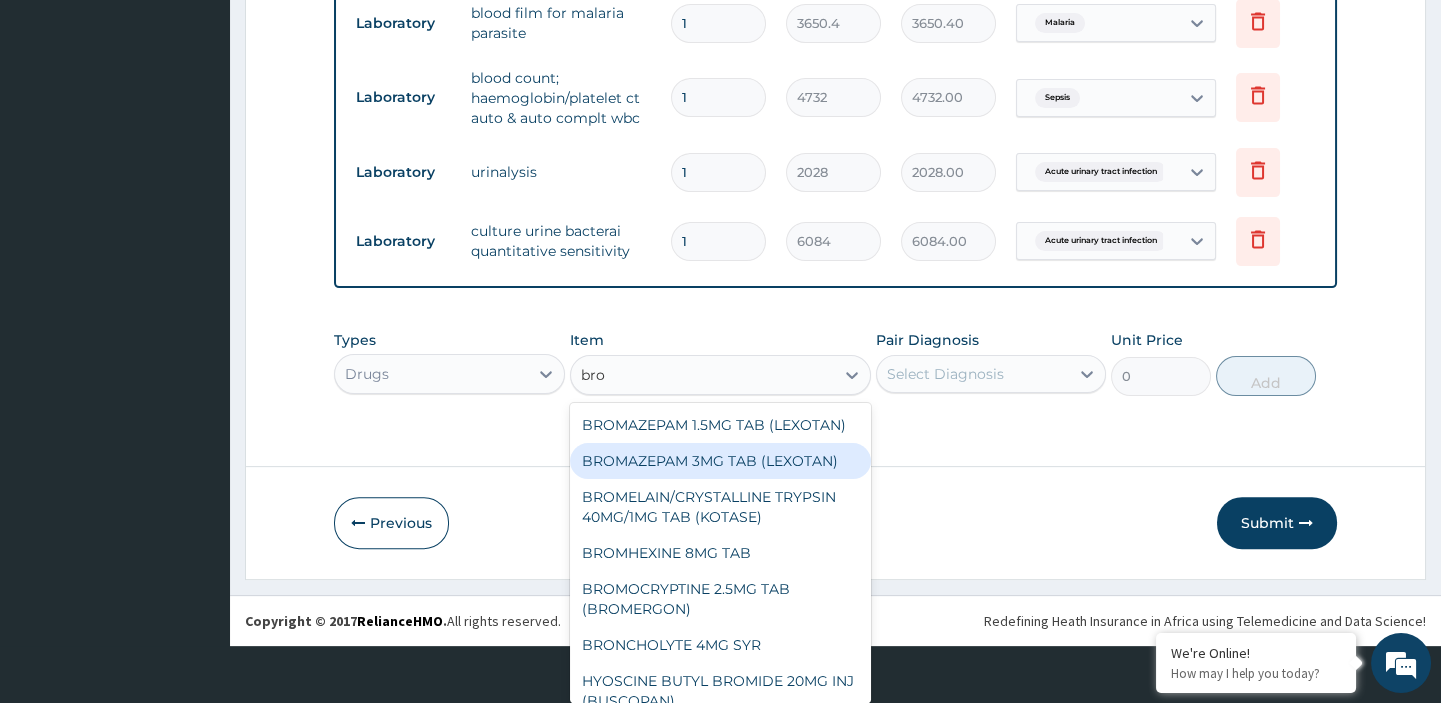 click on "BROMAZEPAM 3MG TAB  (LEXOTAN)" at bounding box center [720, 461] 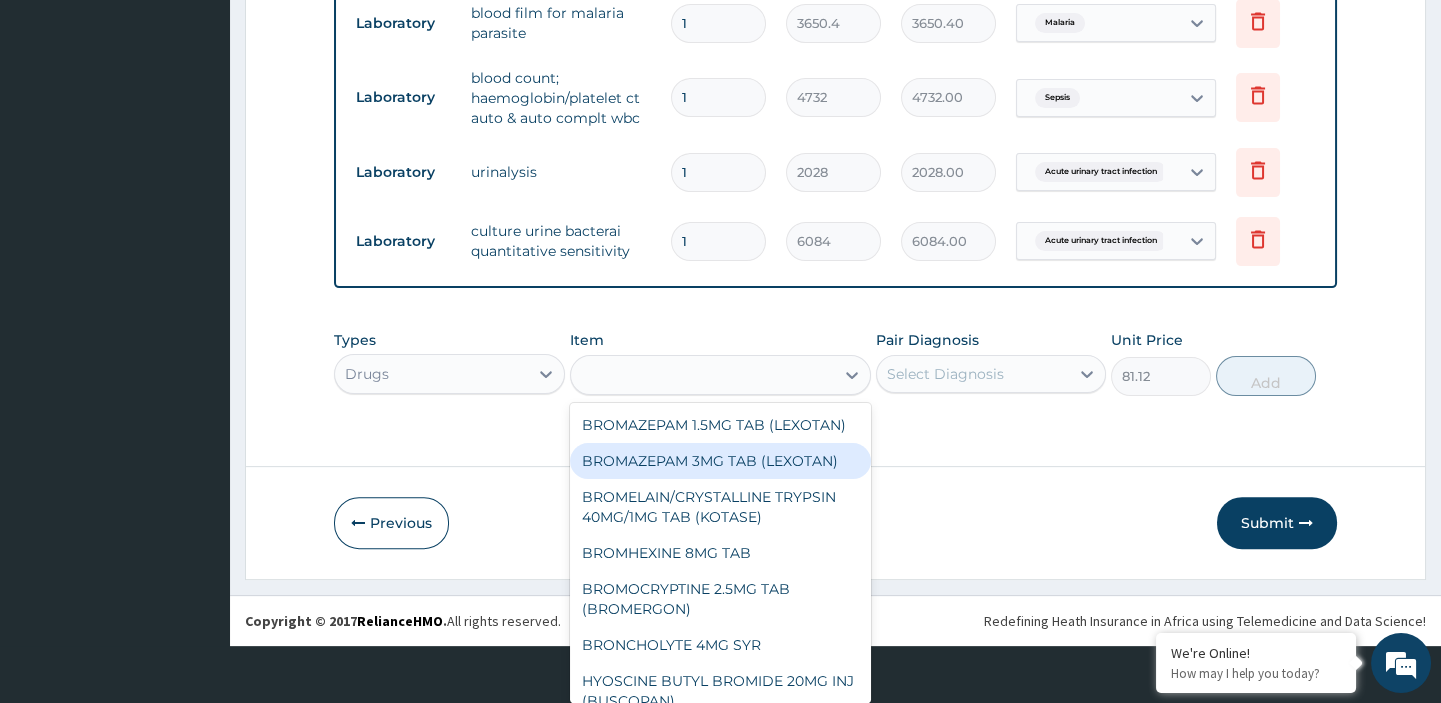 scroll, scrollTop: 0, scrollLeft: 0, axis: both 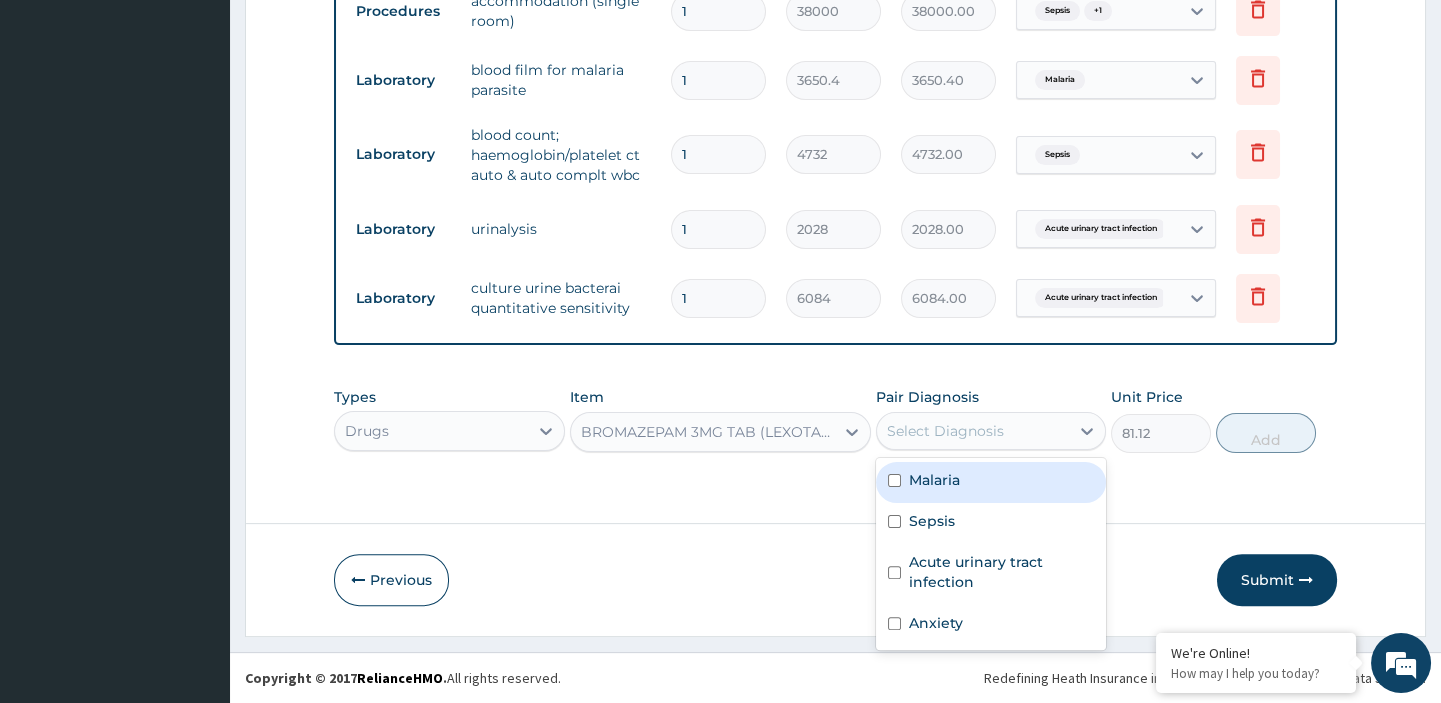 click on "Select Diagnosis" at bounding box center (973, 431) 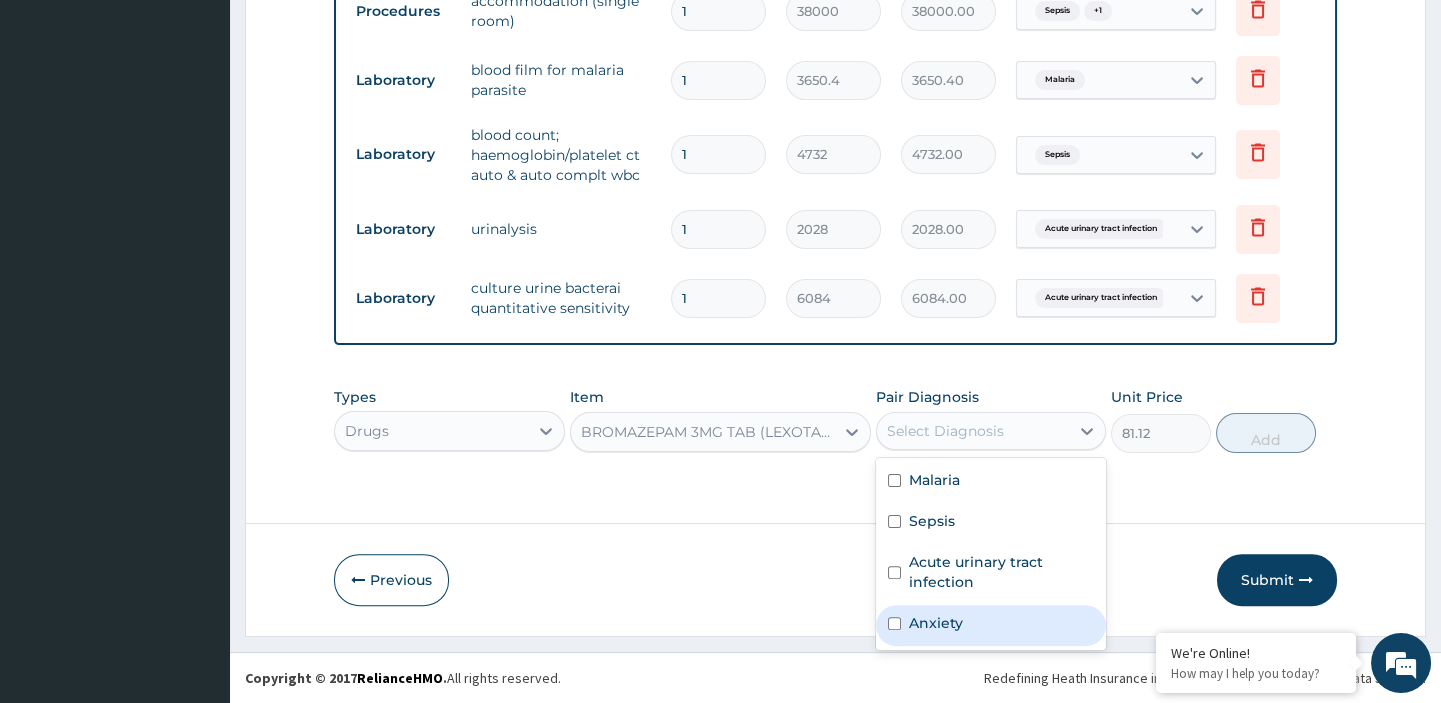 click on "Anxiety" at bounding box center (936, 623) 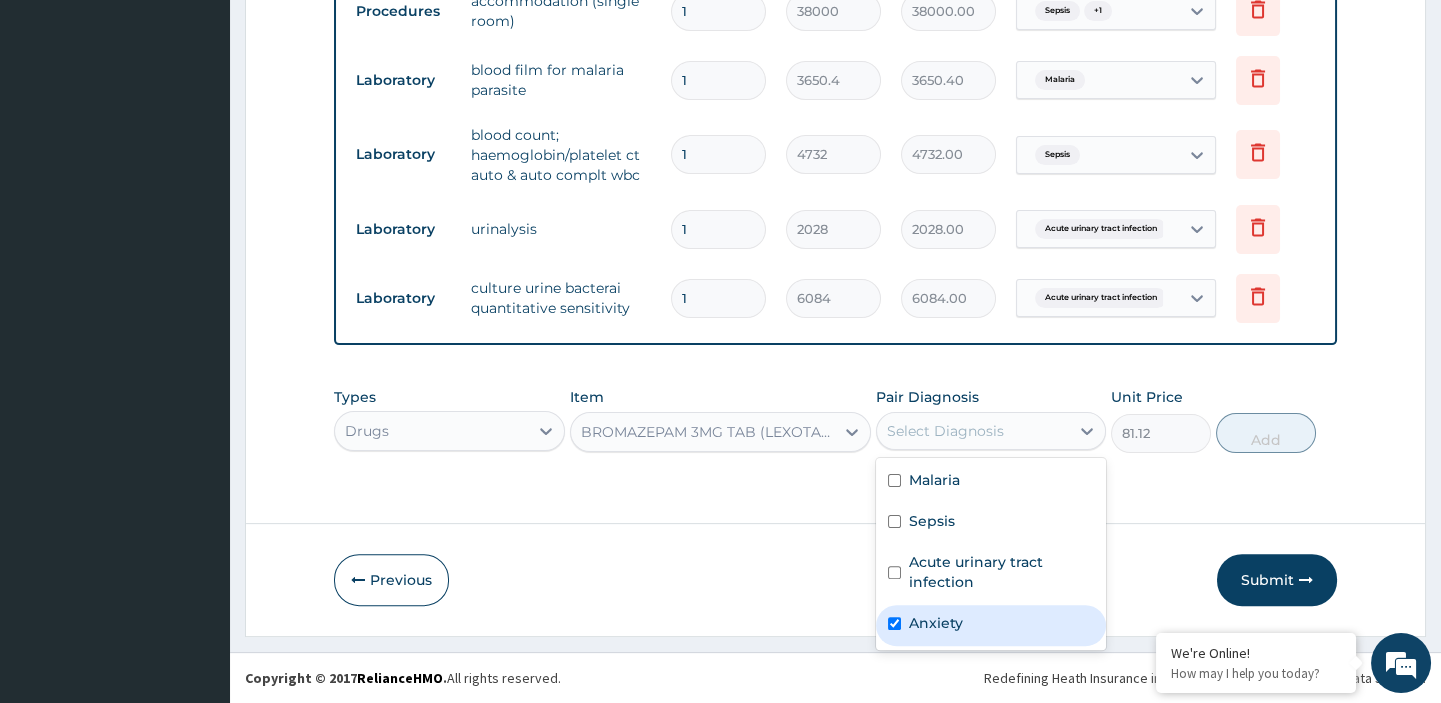 checkbox on "true" 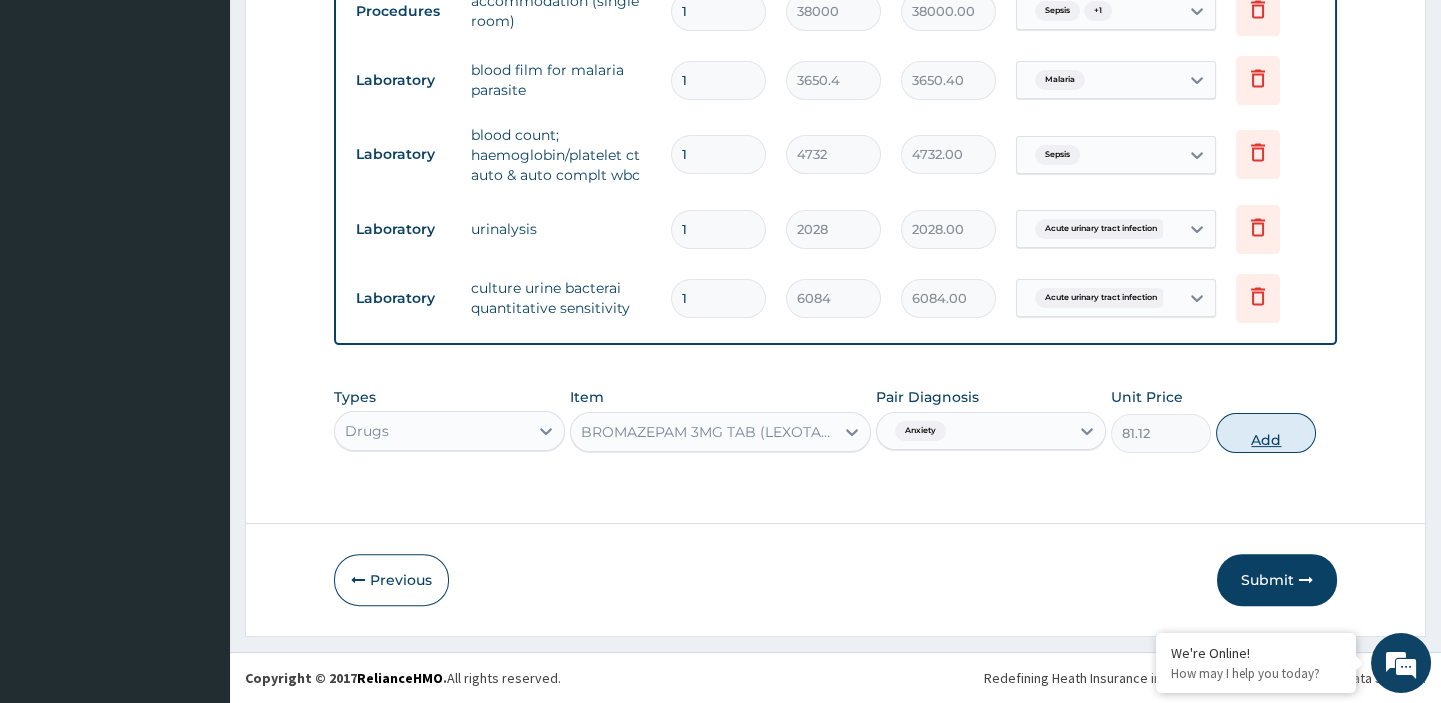 click on "Add" at bounding box center [1266, 433] 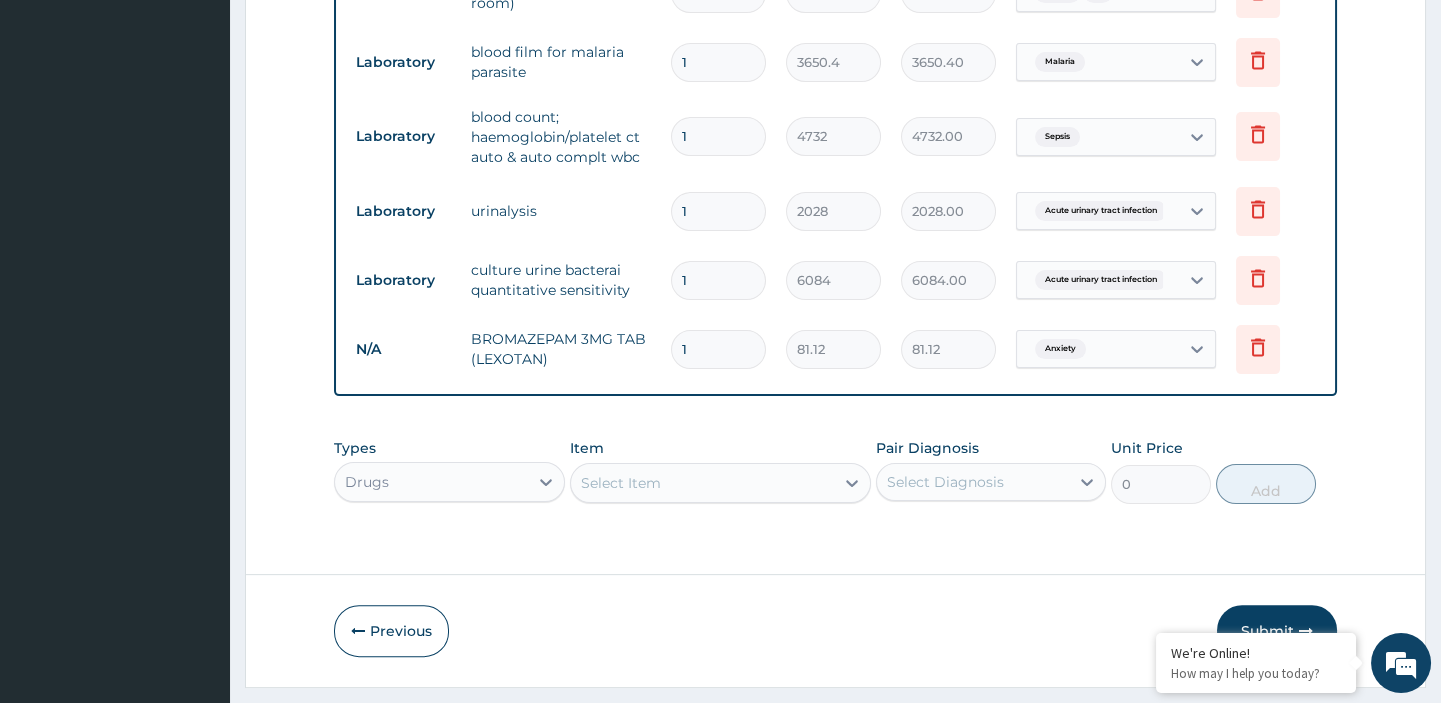 drag, startPoint x: 713, startPoint y: 356, endPoint x: 677, endPoint y: 353, distance: 36.124783 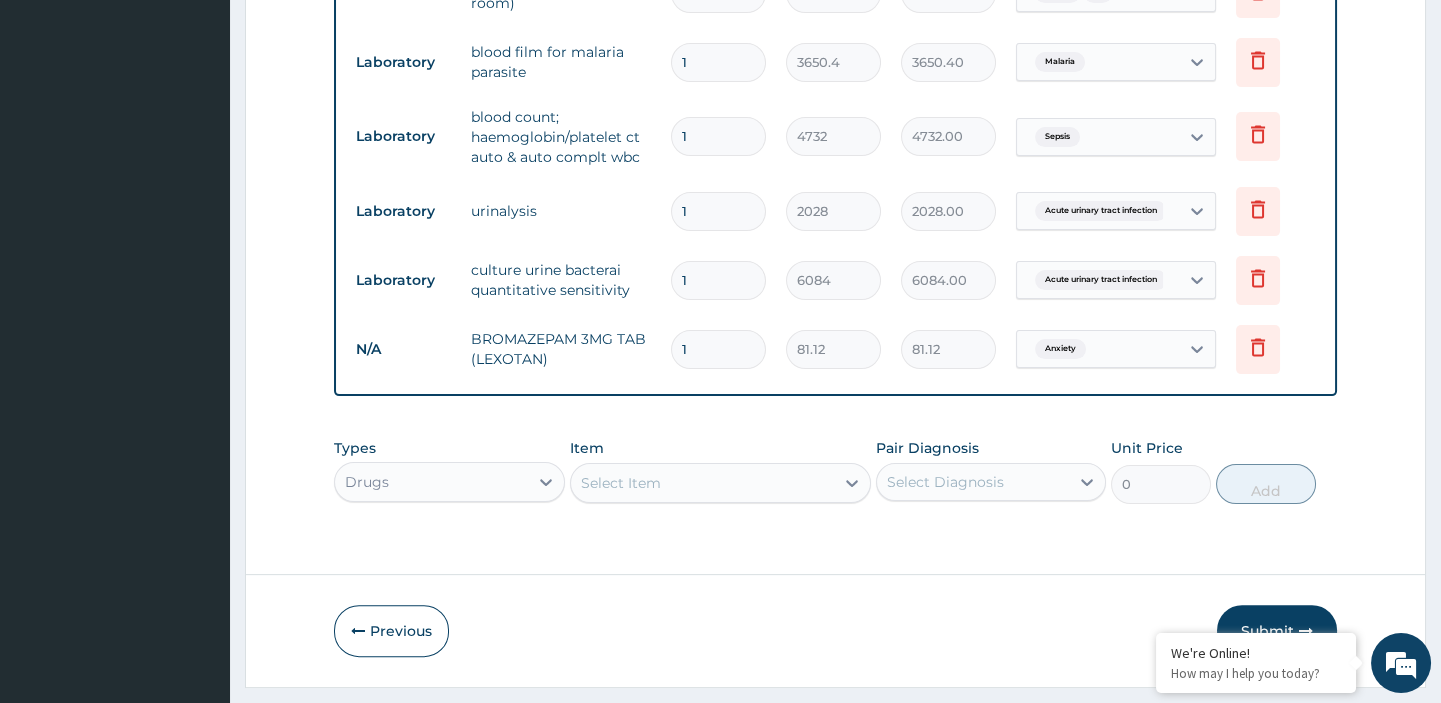 type on "3" 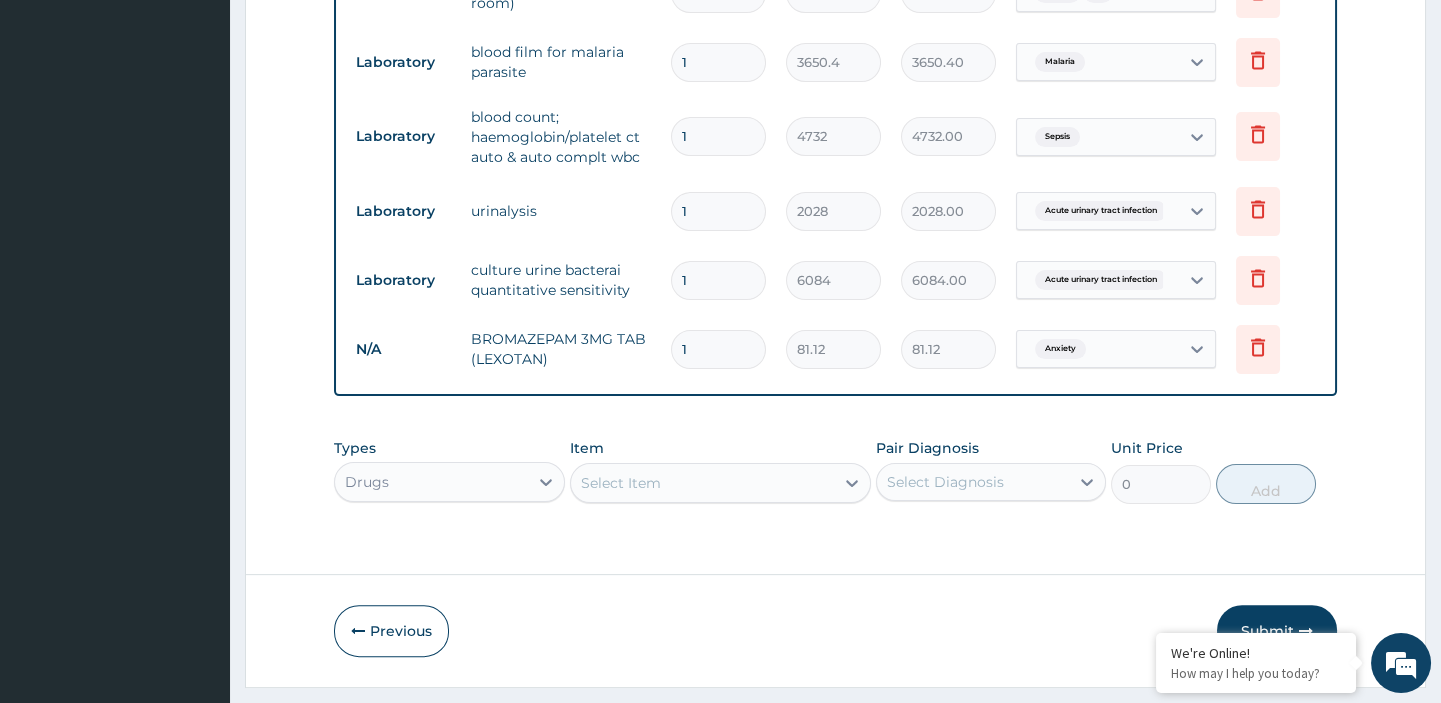 type on "243.36" 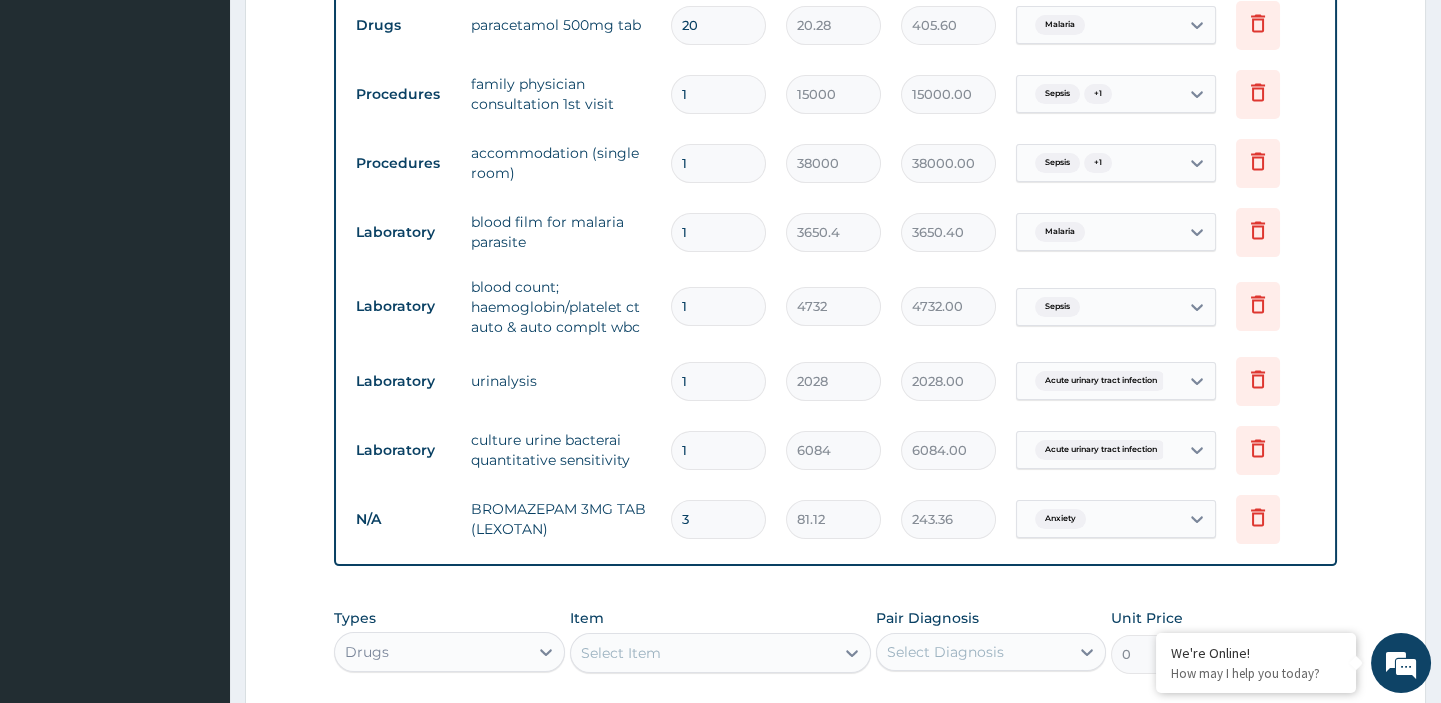 scroll, scrollTop: 1280, scrollLeft: 0, axis: vertical 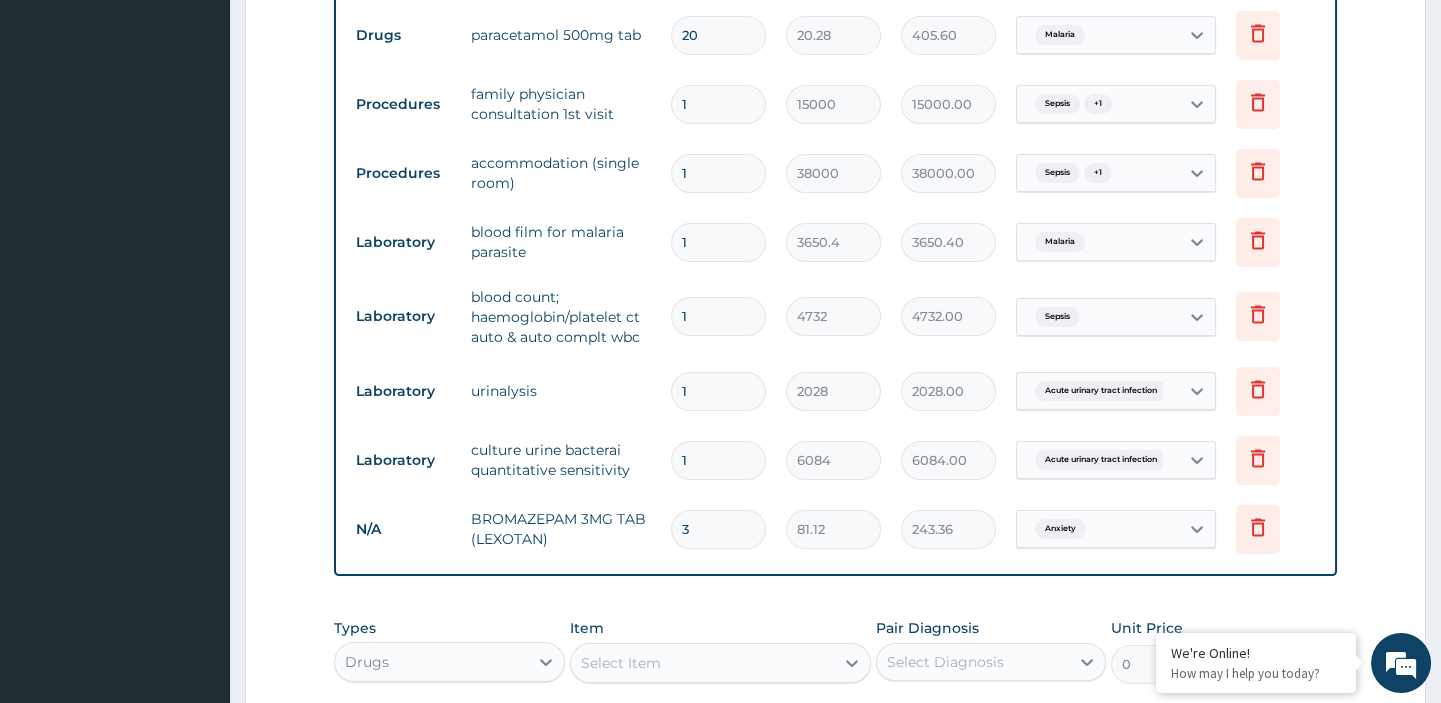 type on "3" 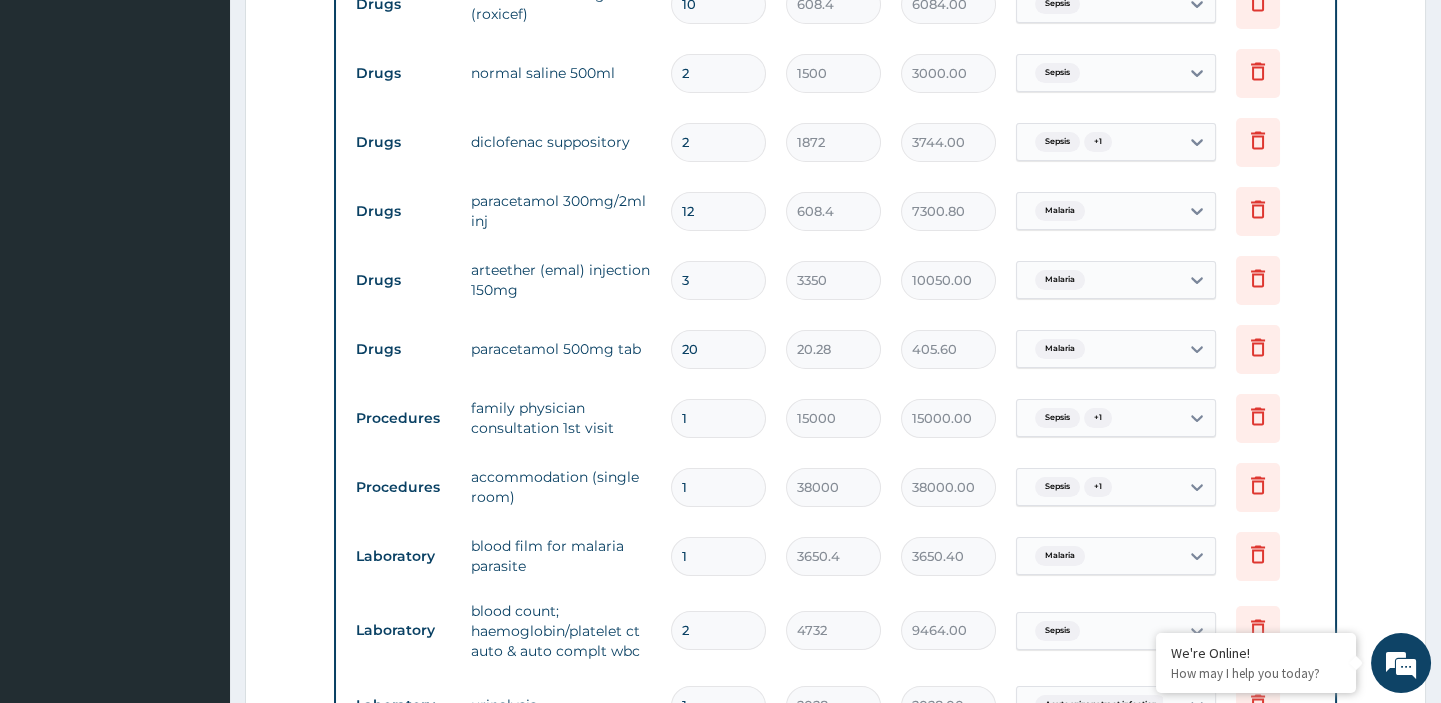 scroll, scrollTop: 957, scrollLeft: 0, axis: vertical 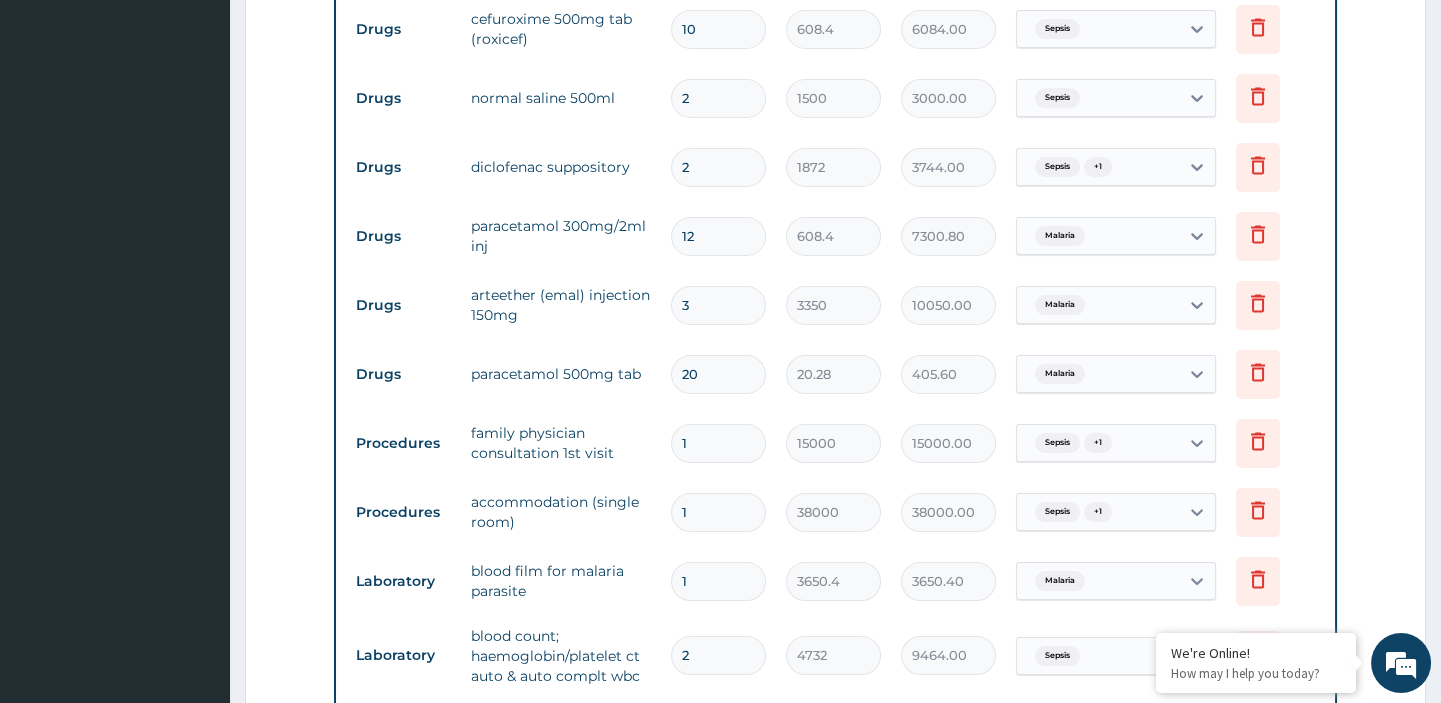 type on "2" 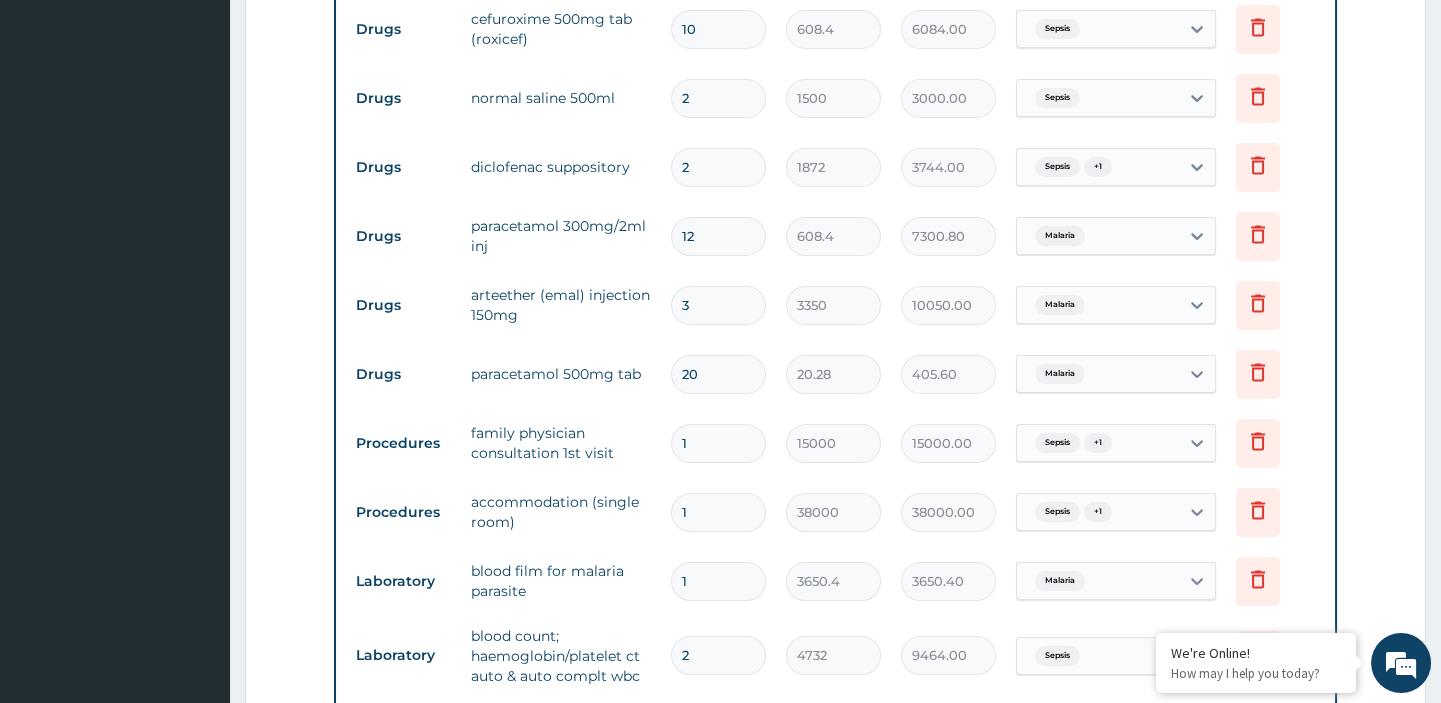 drag, startPoint x: 697, startPoint y: 234, endPoint x: 684, endPoint y: 236, distance: 13.152946 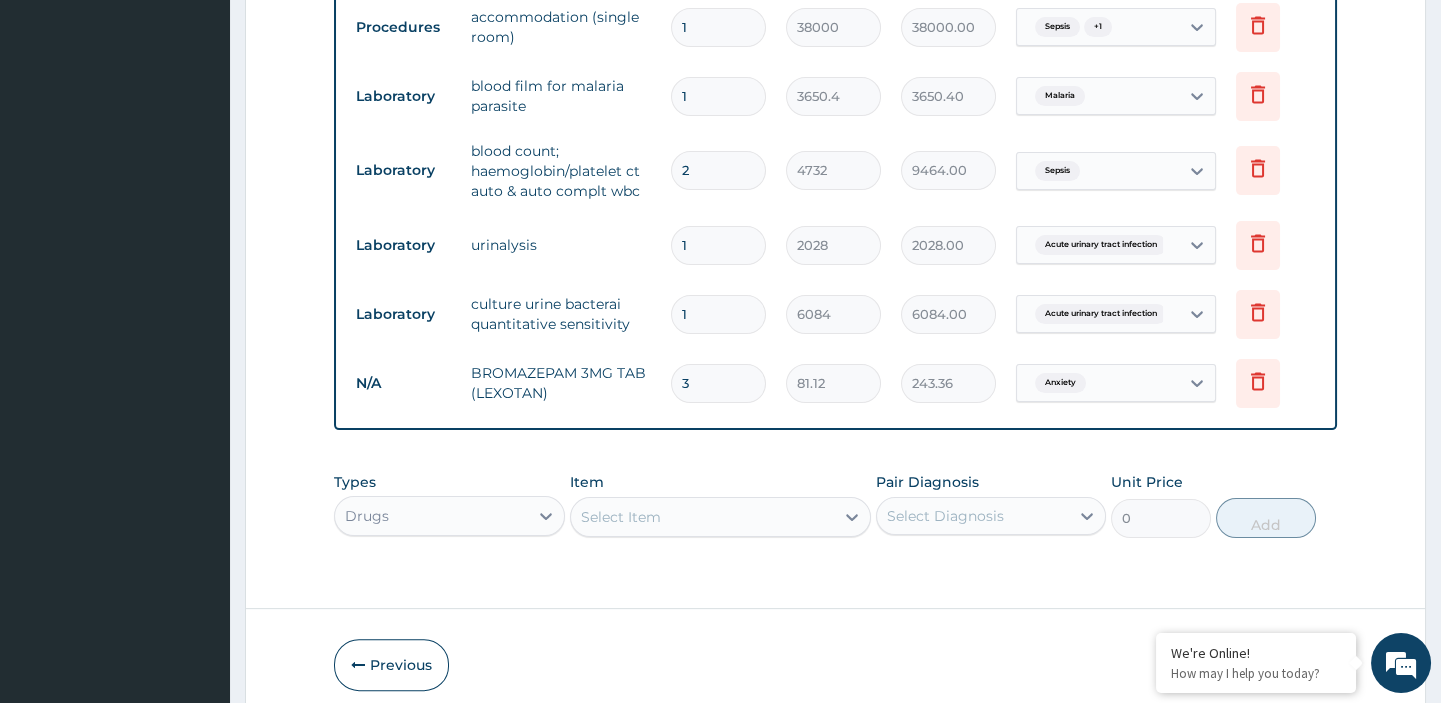 scroll, scrollTop: 1529, scrollLeft: 0, axis: vertical 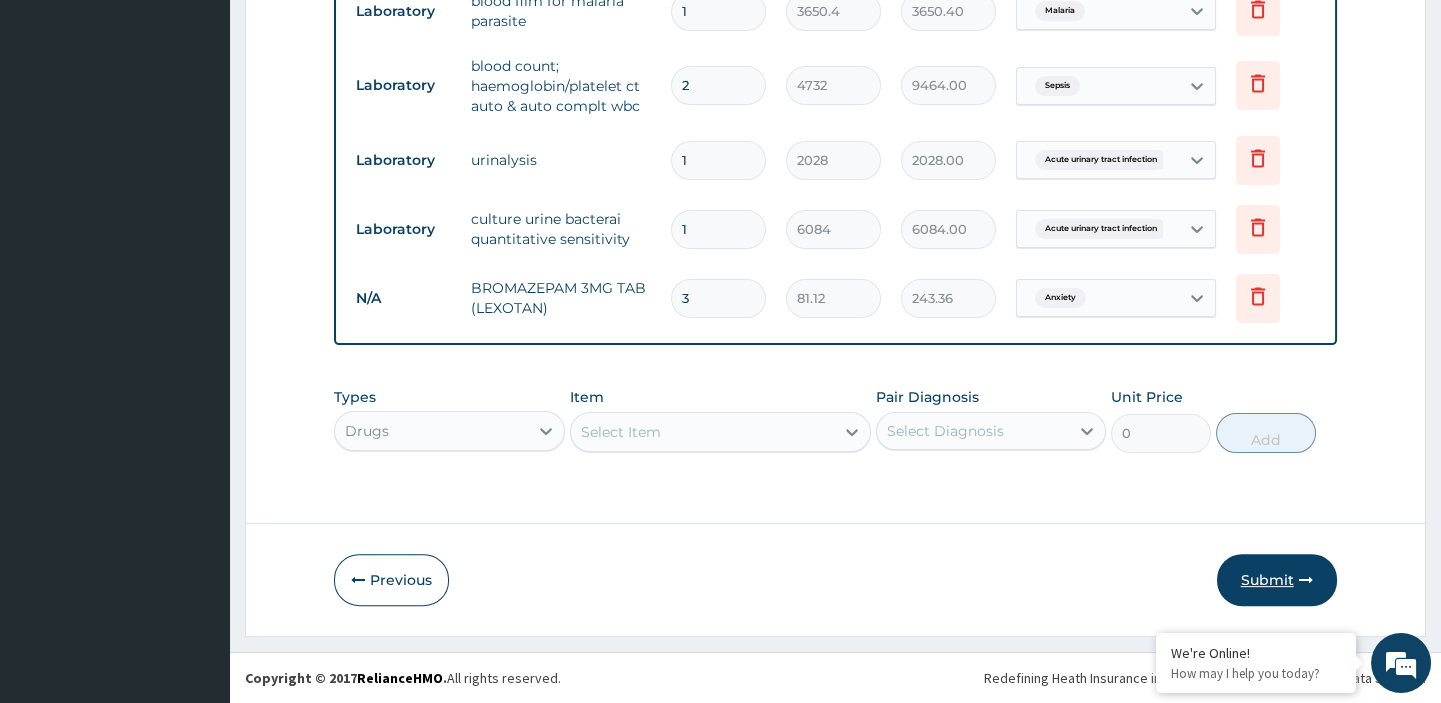 type on "15" 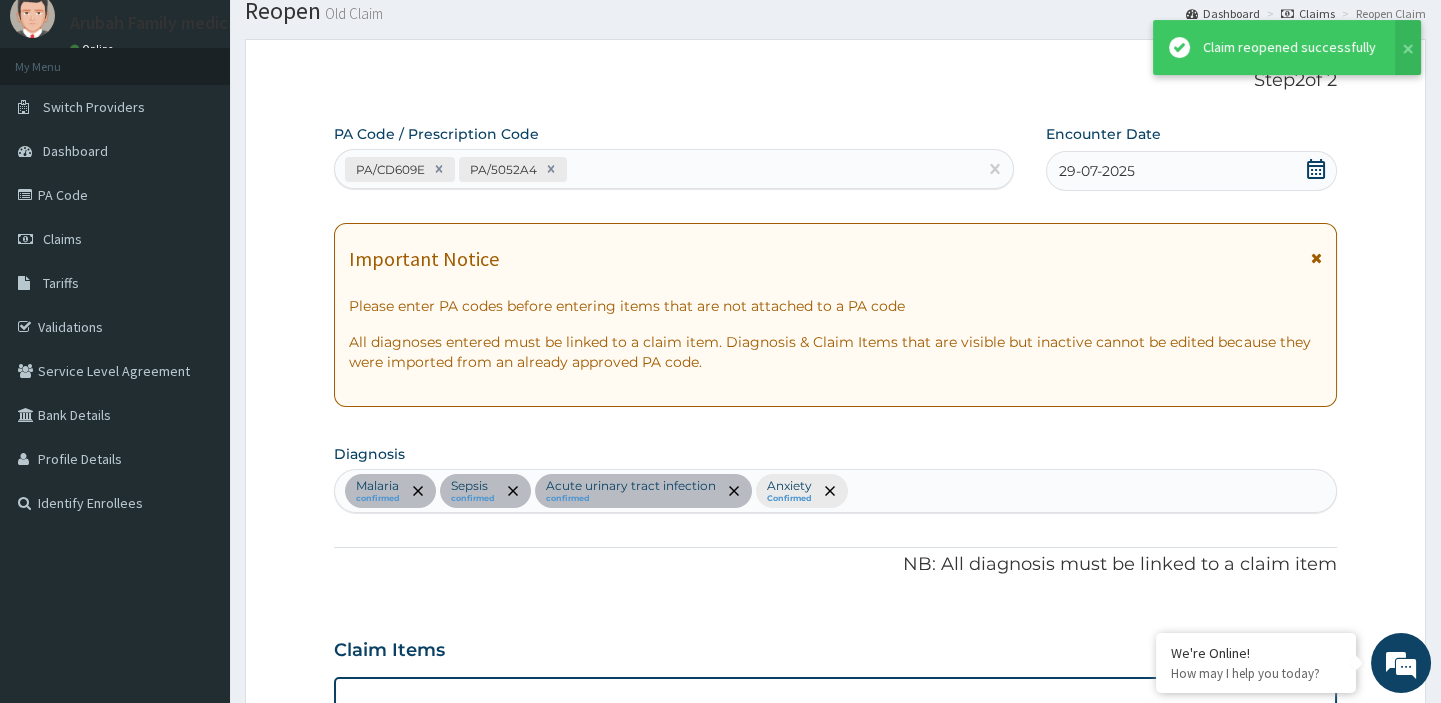 scroll, scrollTop: 1529, scrollLeft: 0, axis: vertical 